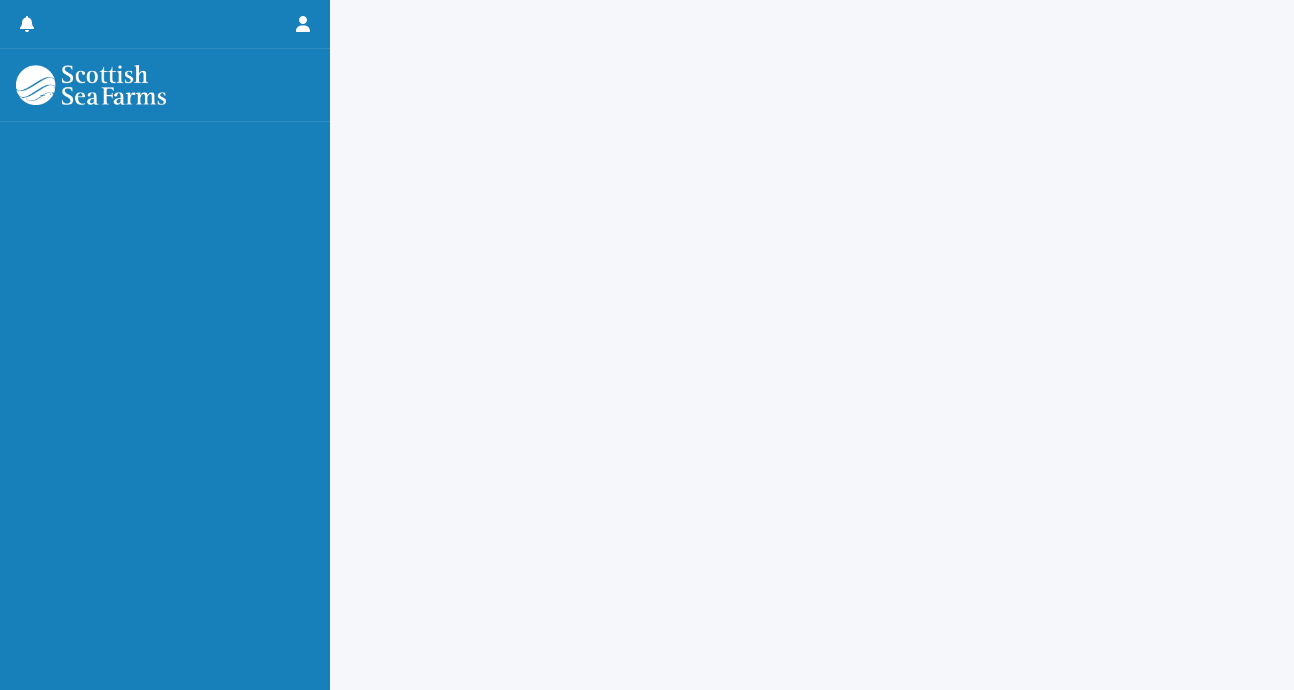 scroll, scrollTop: 0, scrollLeft: 0, axis: both 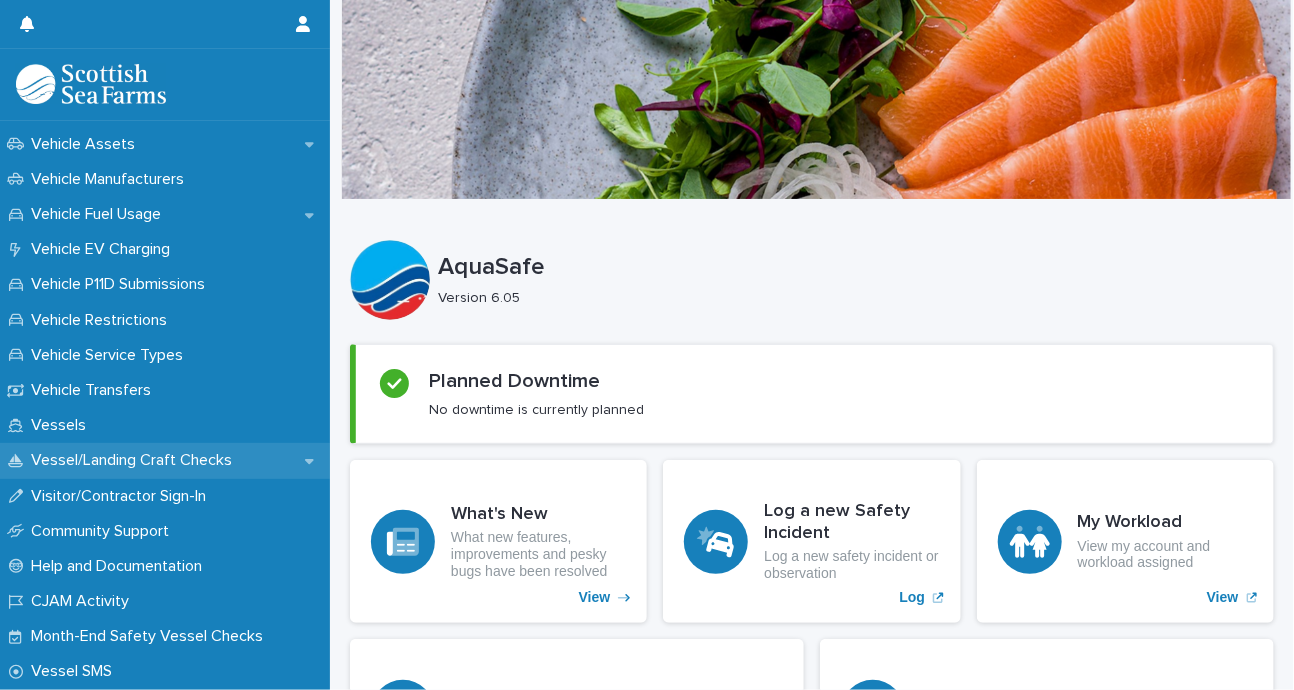 click on "Vessel/Landing Craft Checks" at bounding box center [135, 460] 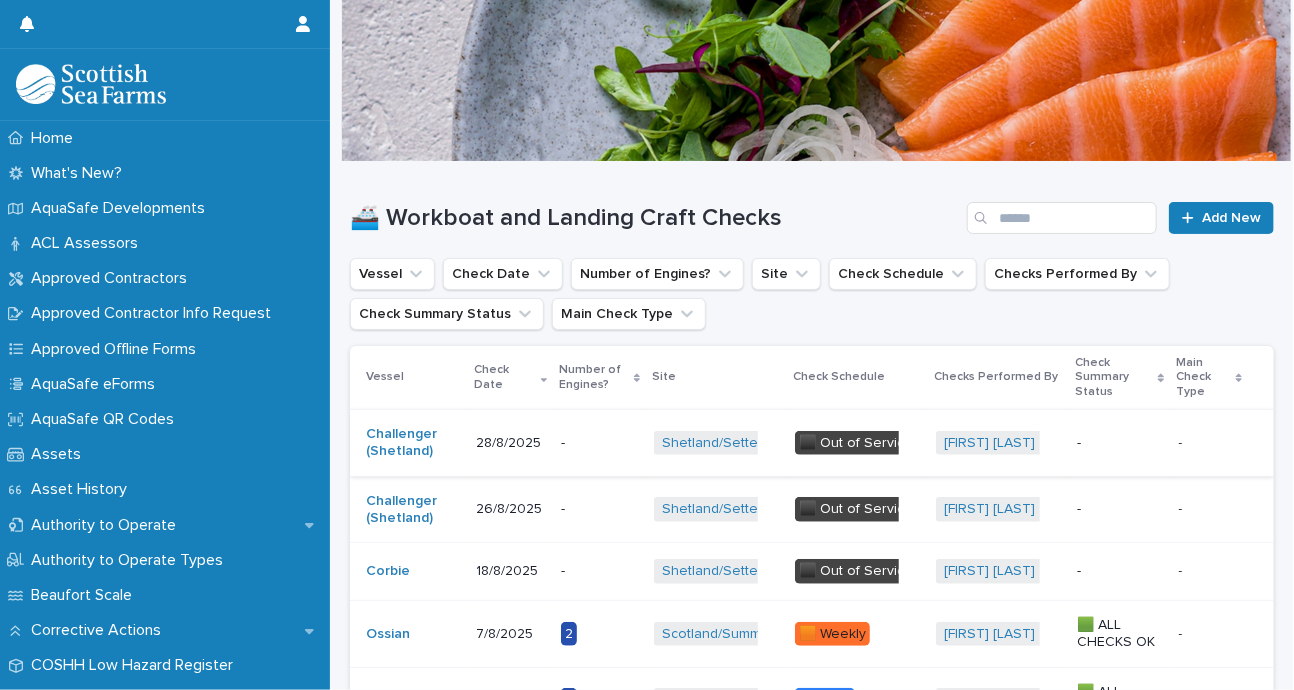 scroll, scrollTop: 39, scrollLeft: 0, axis: vertical 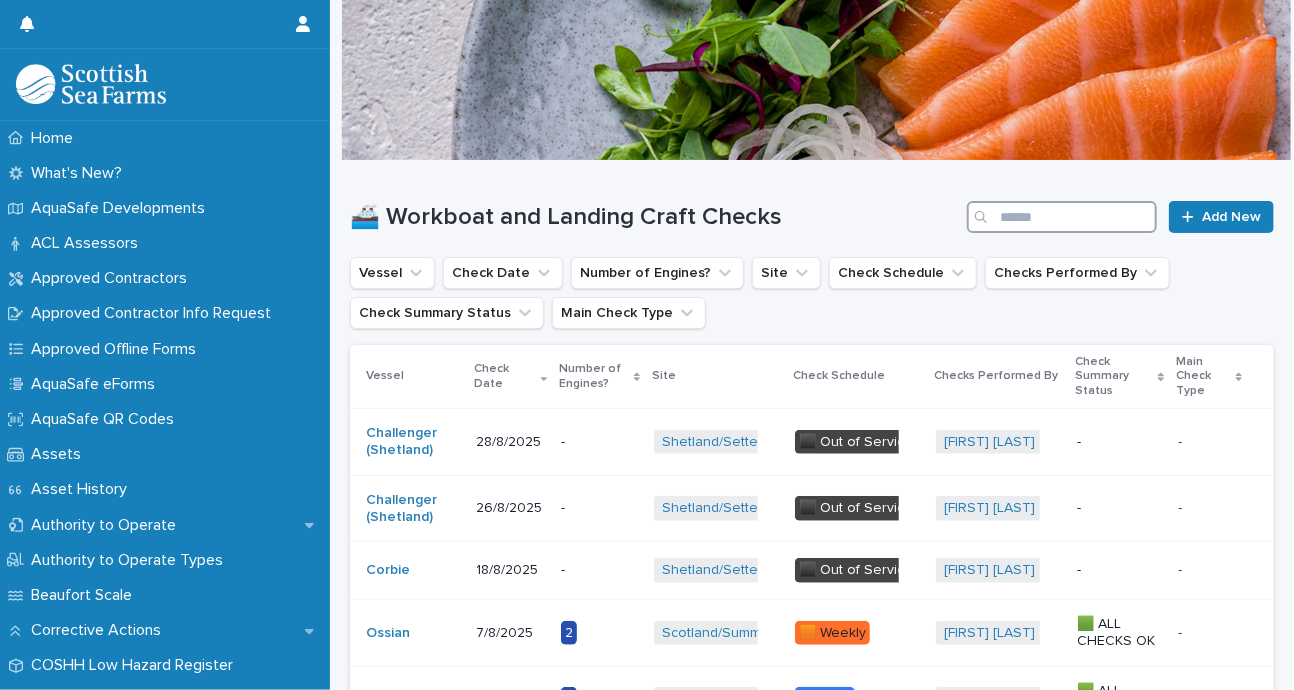 click at bounding box center [1062, 217] 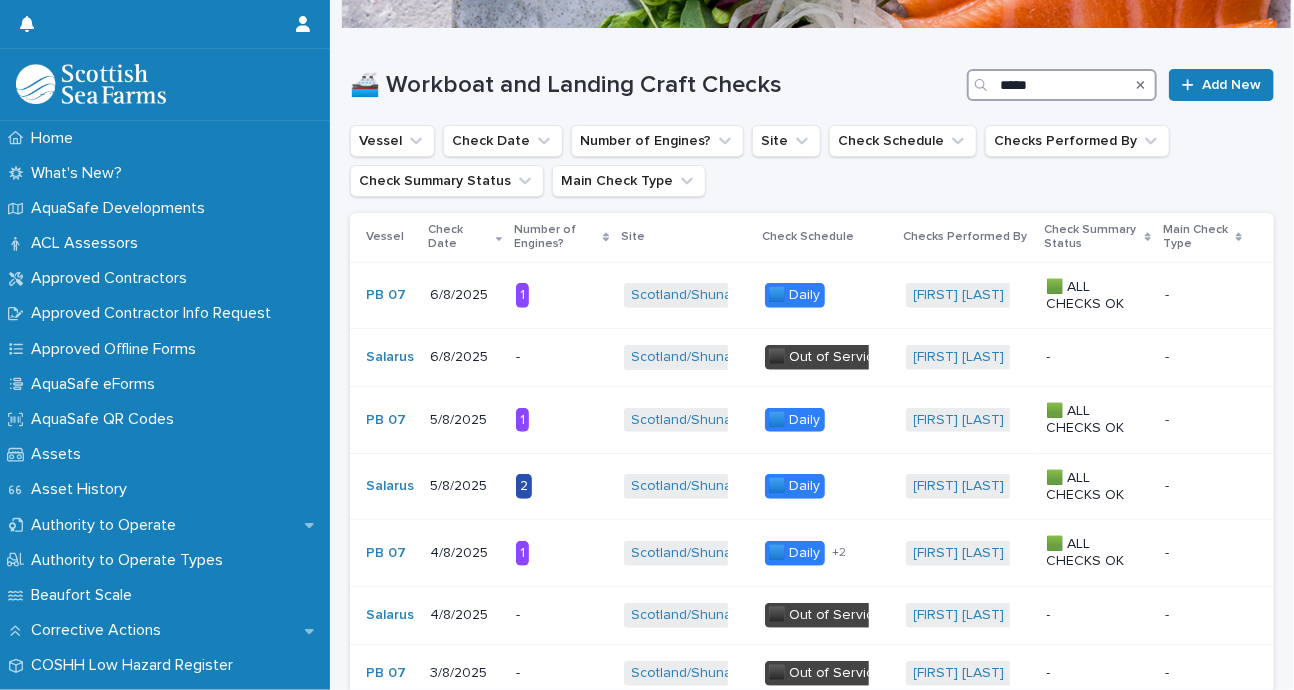 scroll, scrollTop: 163, scrollLeft: 0, axis: vertical 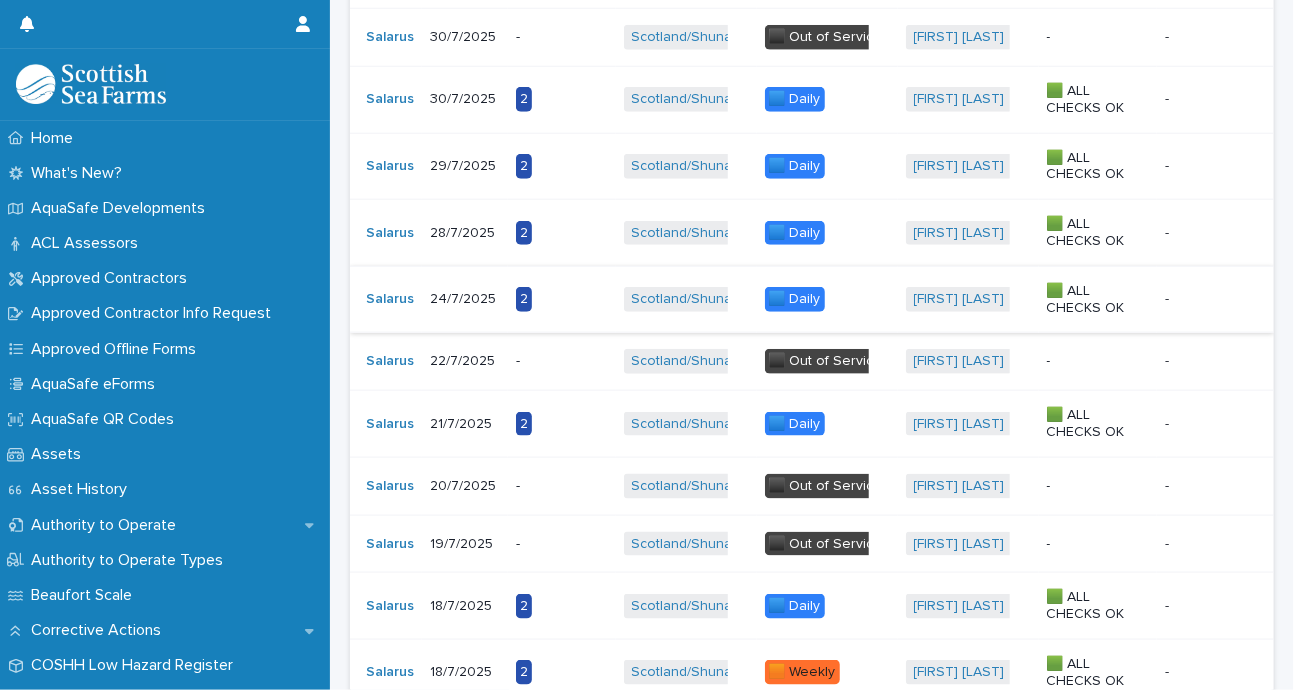 type on "*******" 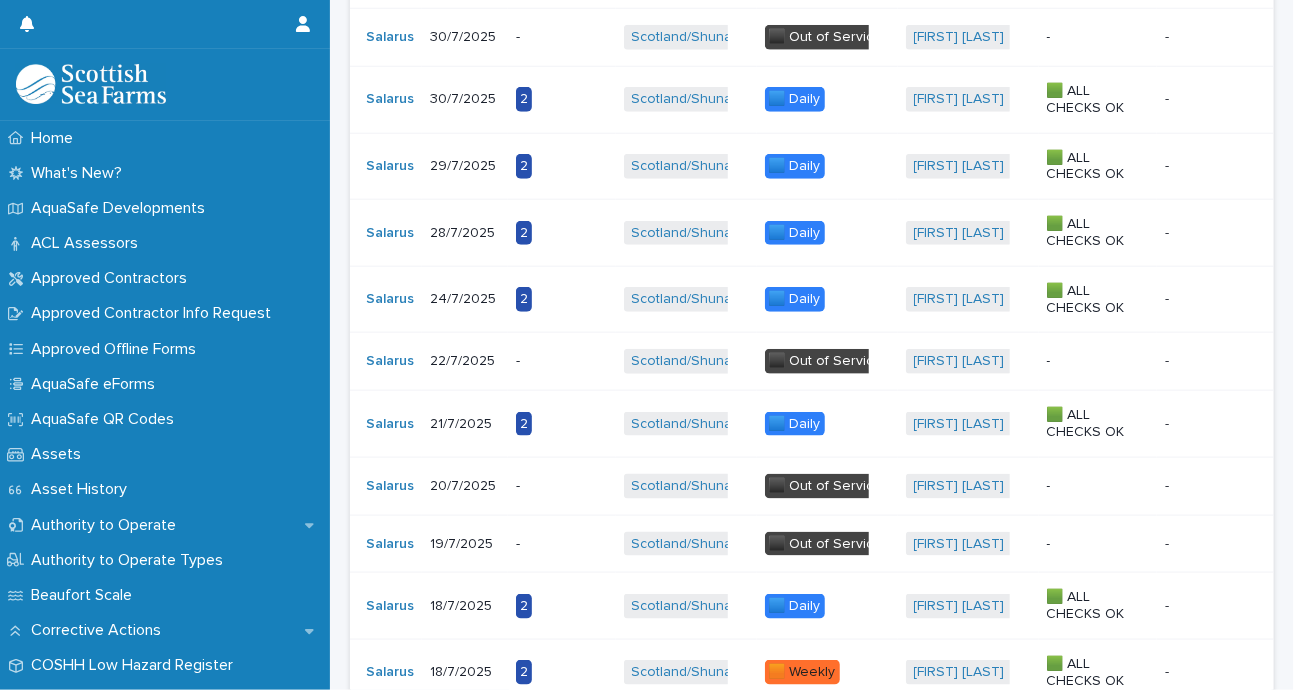 click on "🟦 Daily + 0" at bounding box center (827, 299) 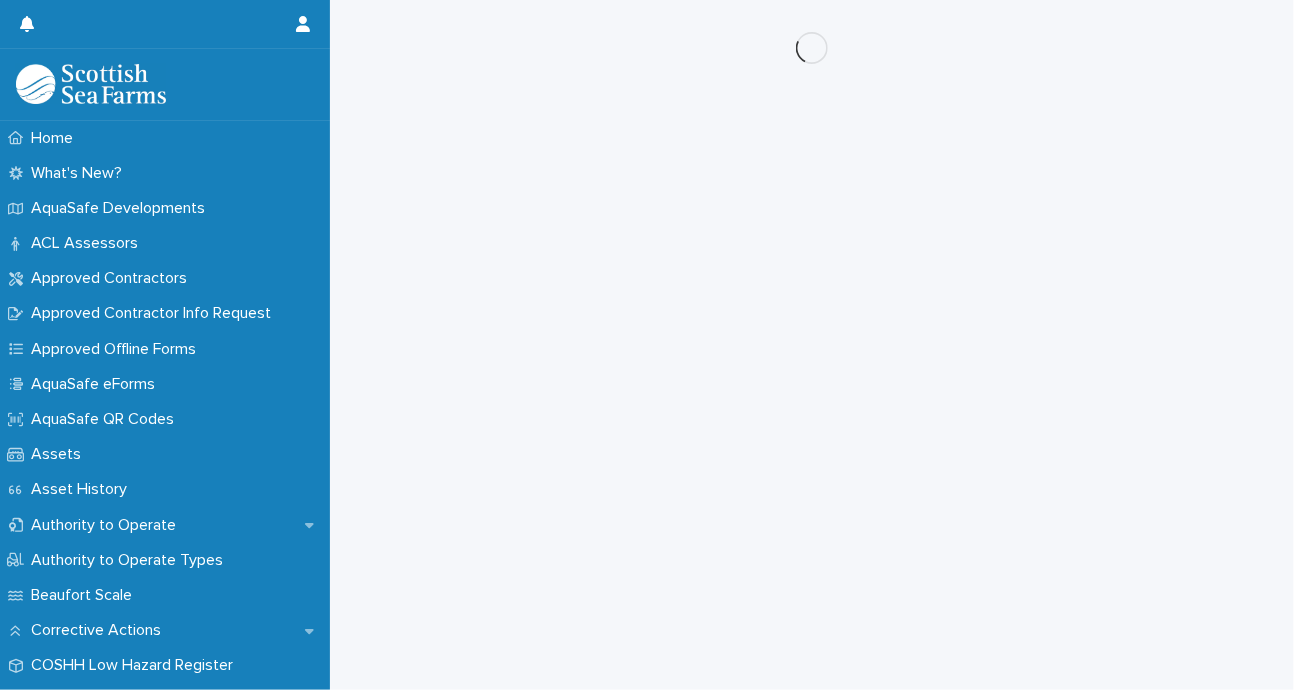 scroll, scrollTop: 0, scrollLeft: 0, axis: both 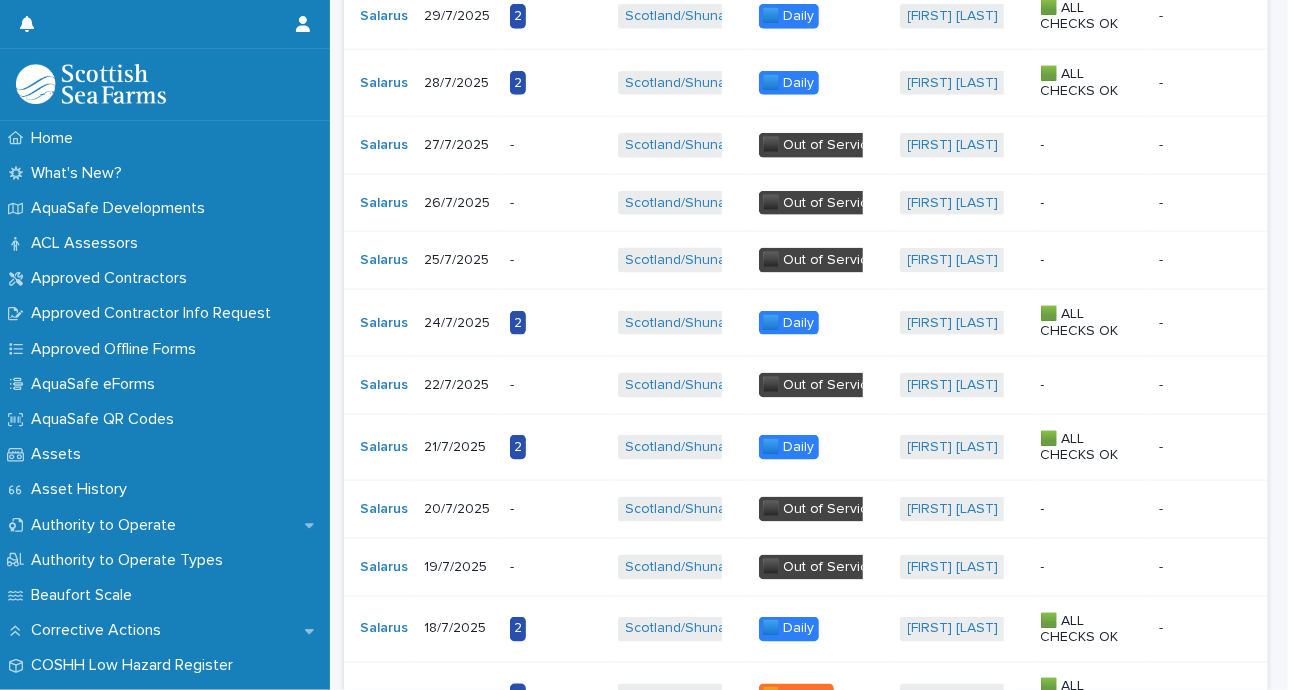 click on "2" at bounding box center (555, 447) 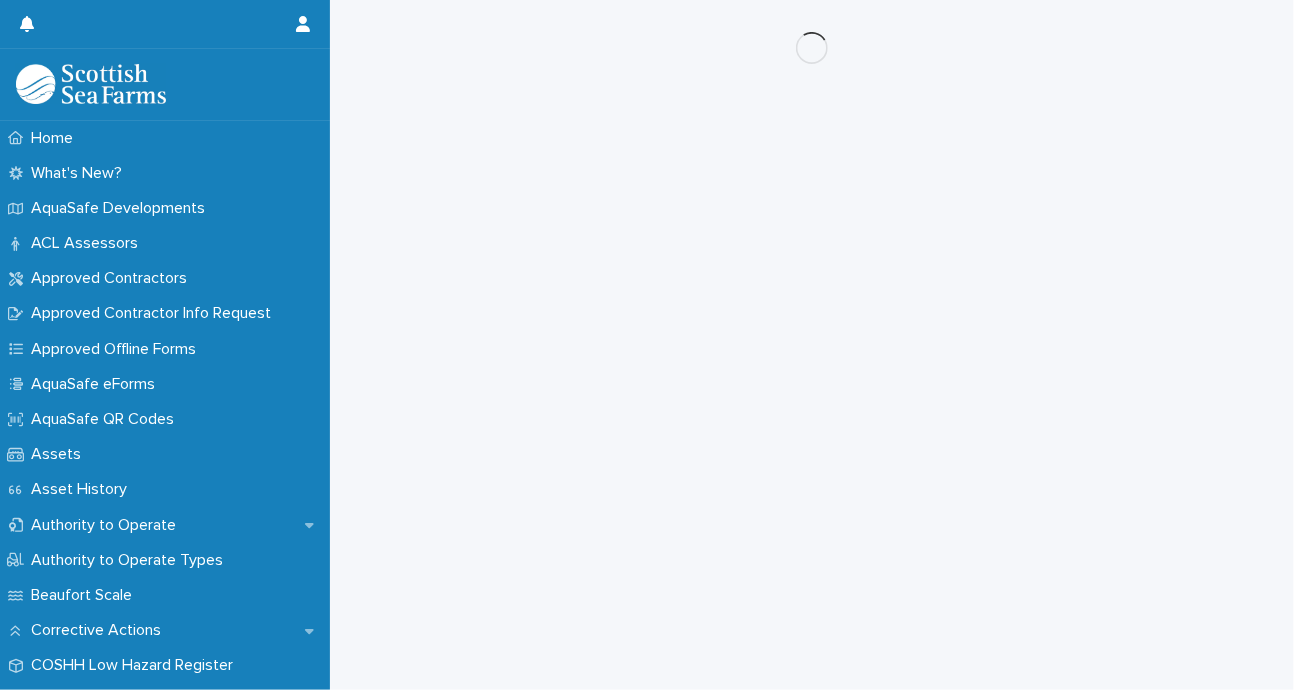 scroll, scrollTop: 0, scrollLeft: 0, axis: both 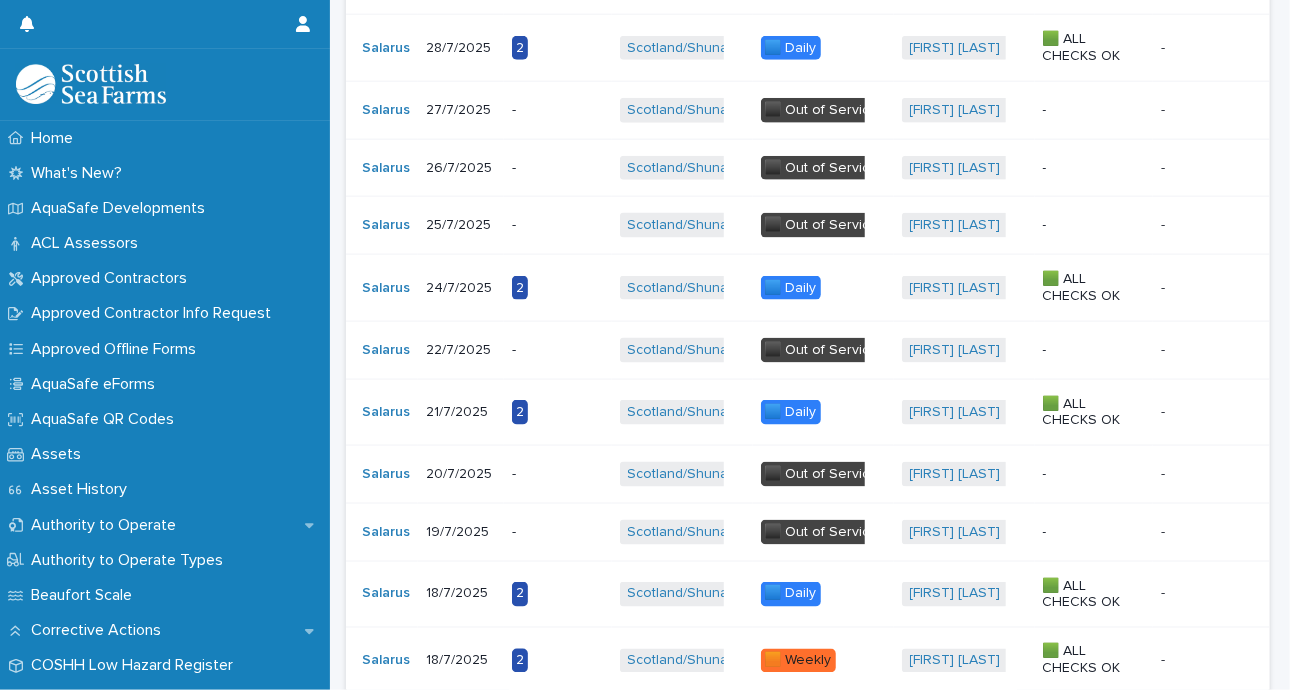 click on "Scotland/Shuna   + 0" at bounding box center (682, 288) 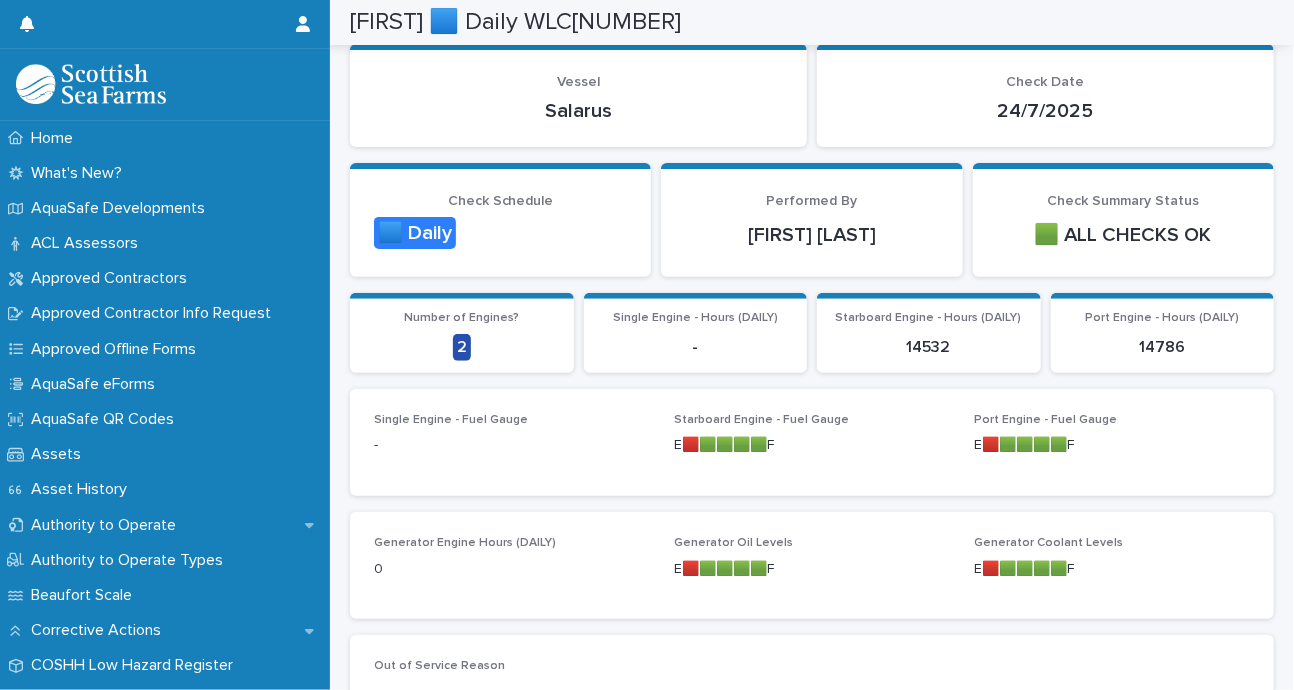 scroll, scrollTop: 0, scrollLeft: 0, axis: both 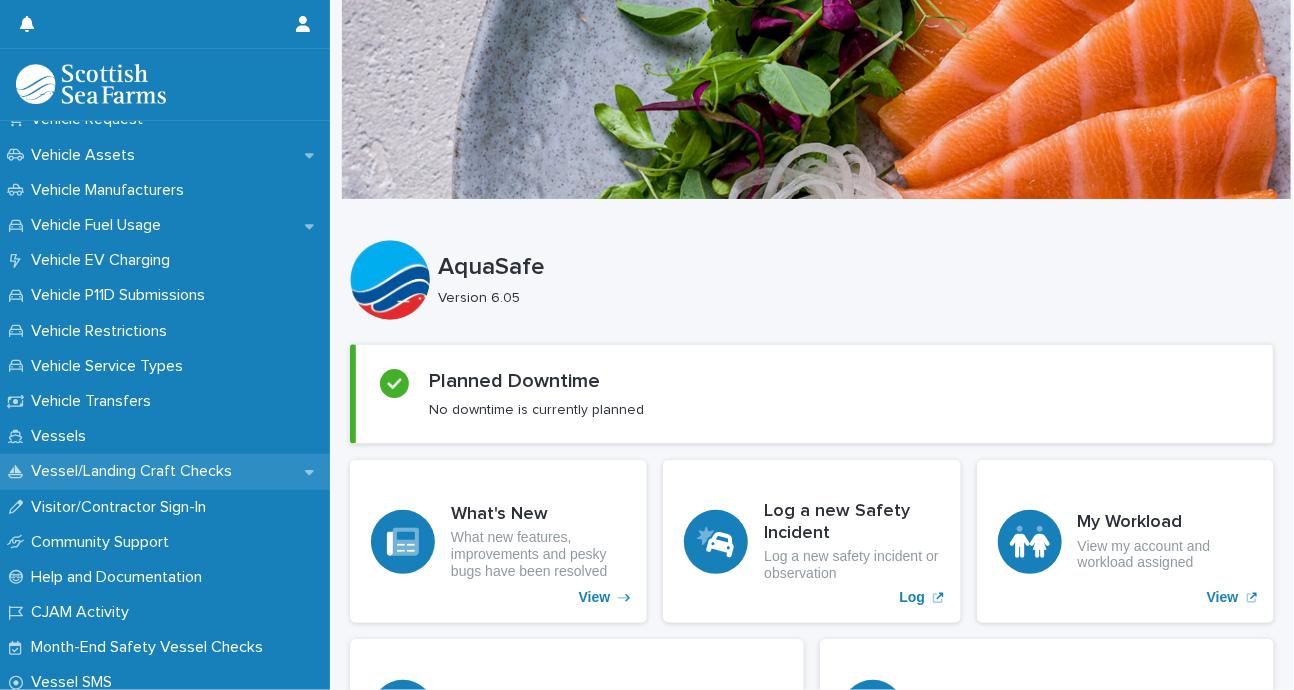 click on "Vessel/Landing Craft Checks" at bounding box center [135, 471] 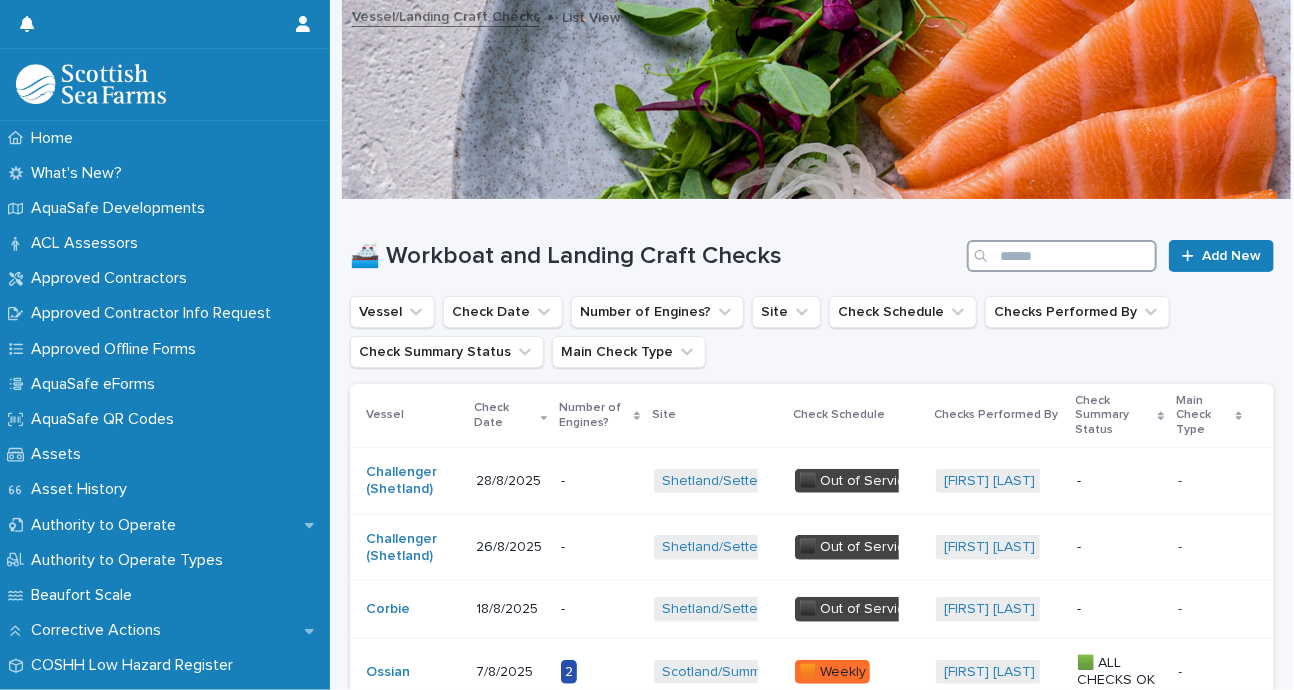 click at bounding box center [1062, 256] 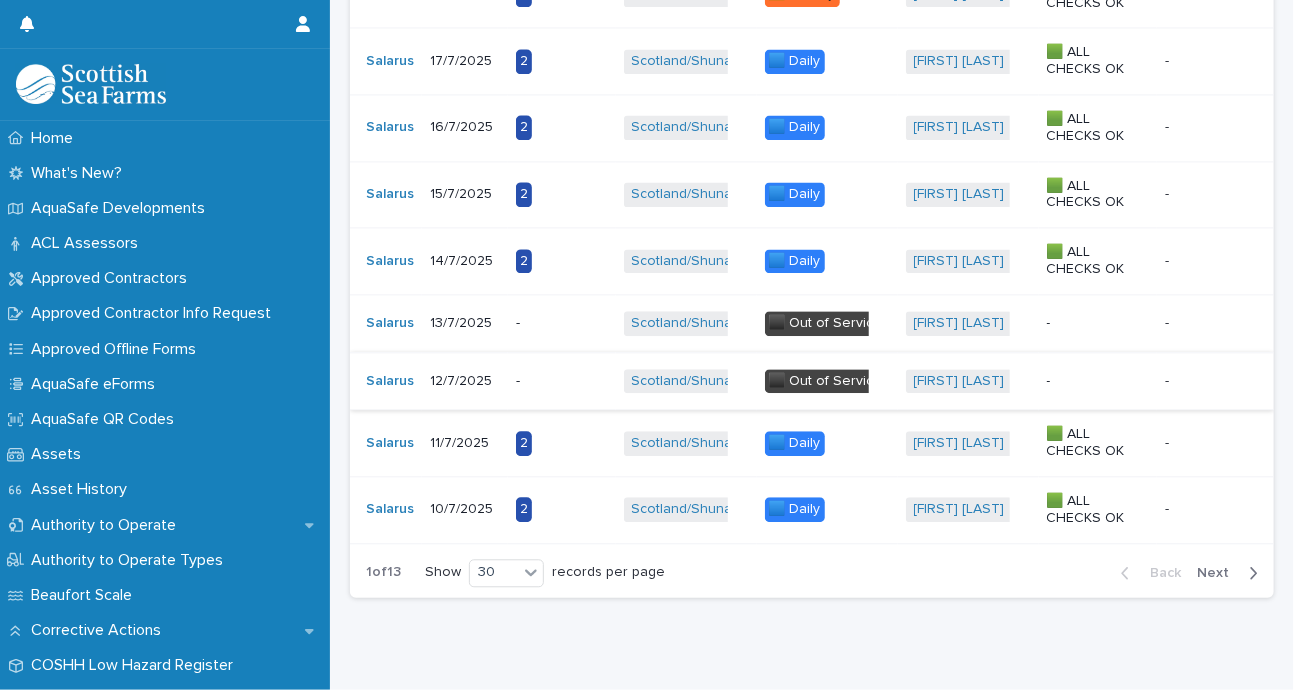 scroll, scrollTop: 1788, scrollLeft: 0, axis: vertical 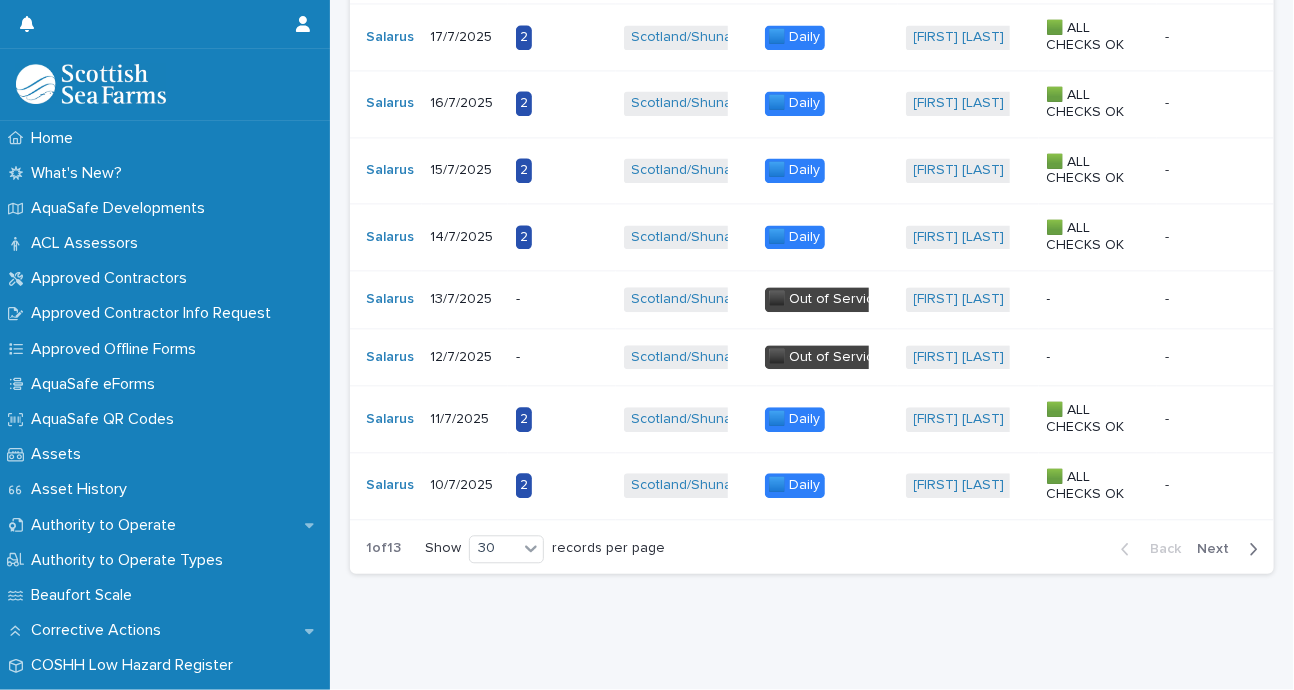 type on "*******" 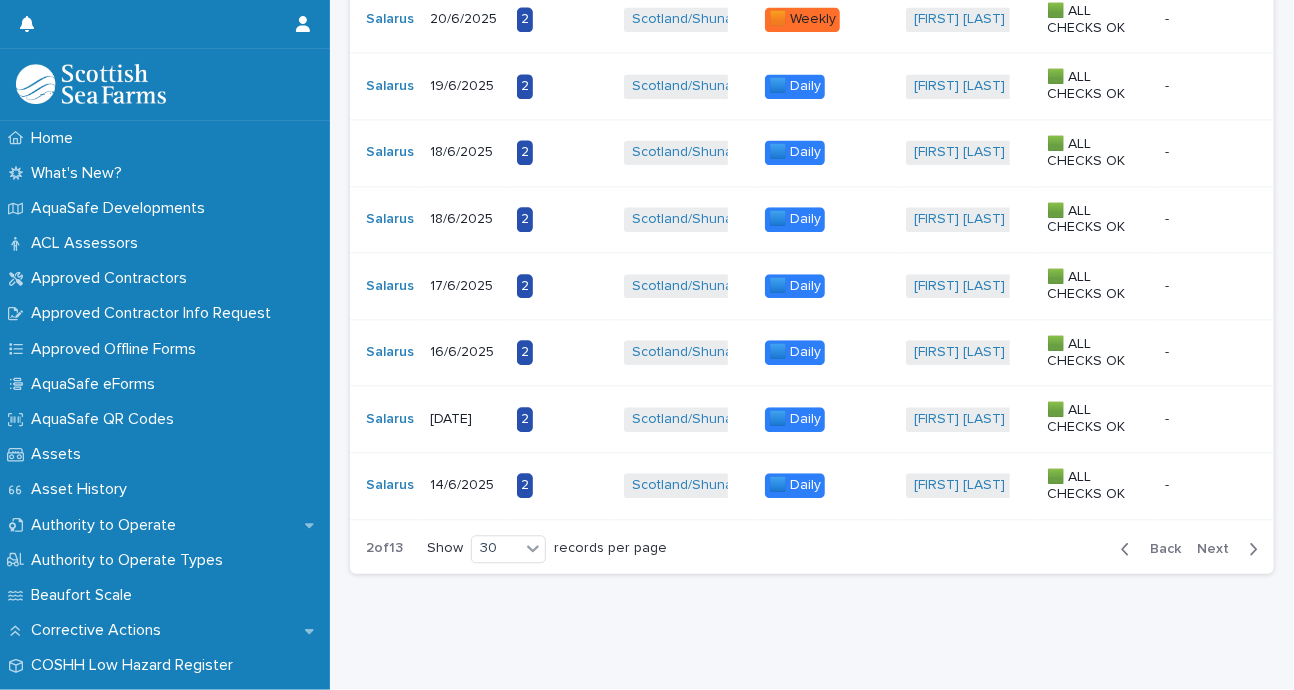 scroll, scrollTop: 1876, scrollLeft: 0, axis: vertical 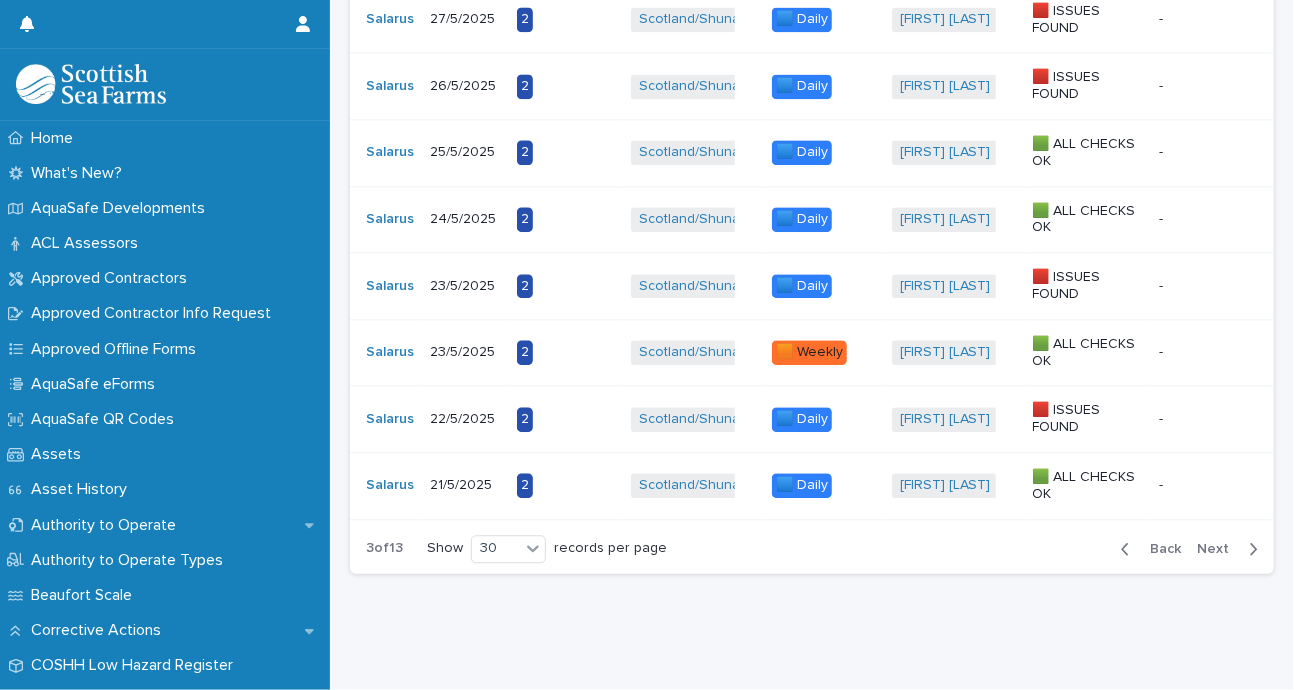 click on "Next" at bounding box center (1219, 549) 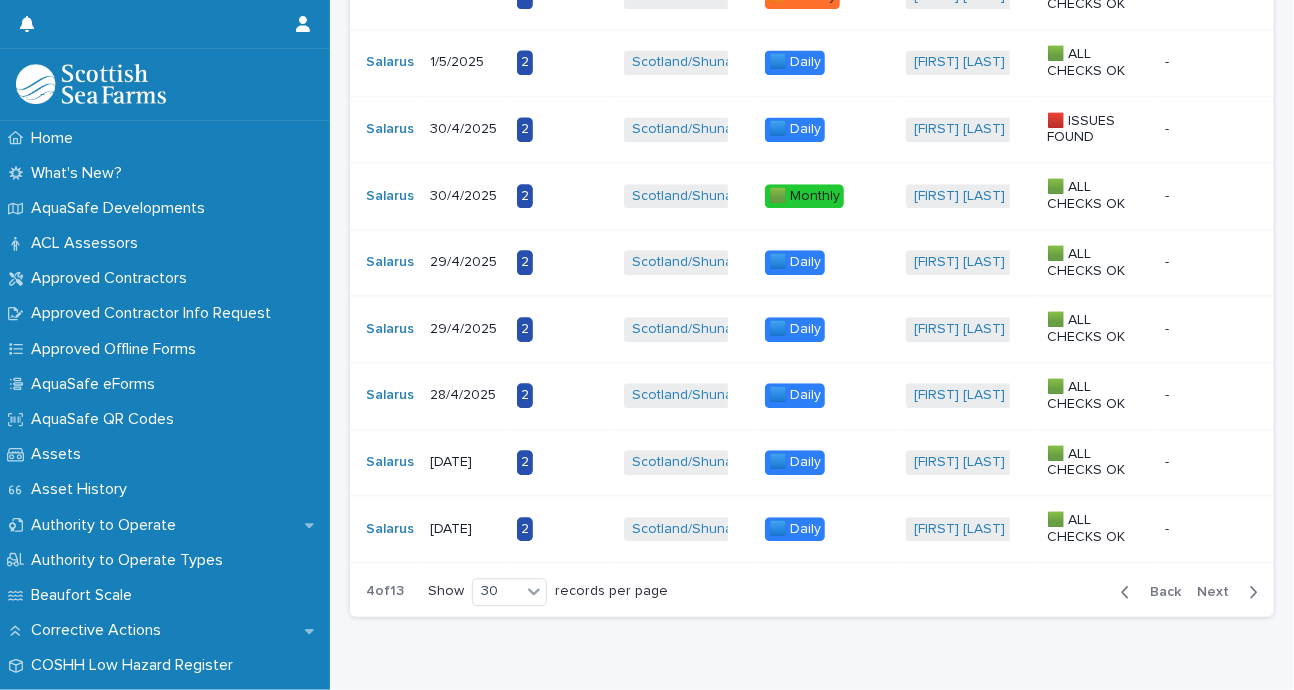 scroll, scrollTop: 1911, scrollLeft: 0, axis: vertical 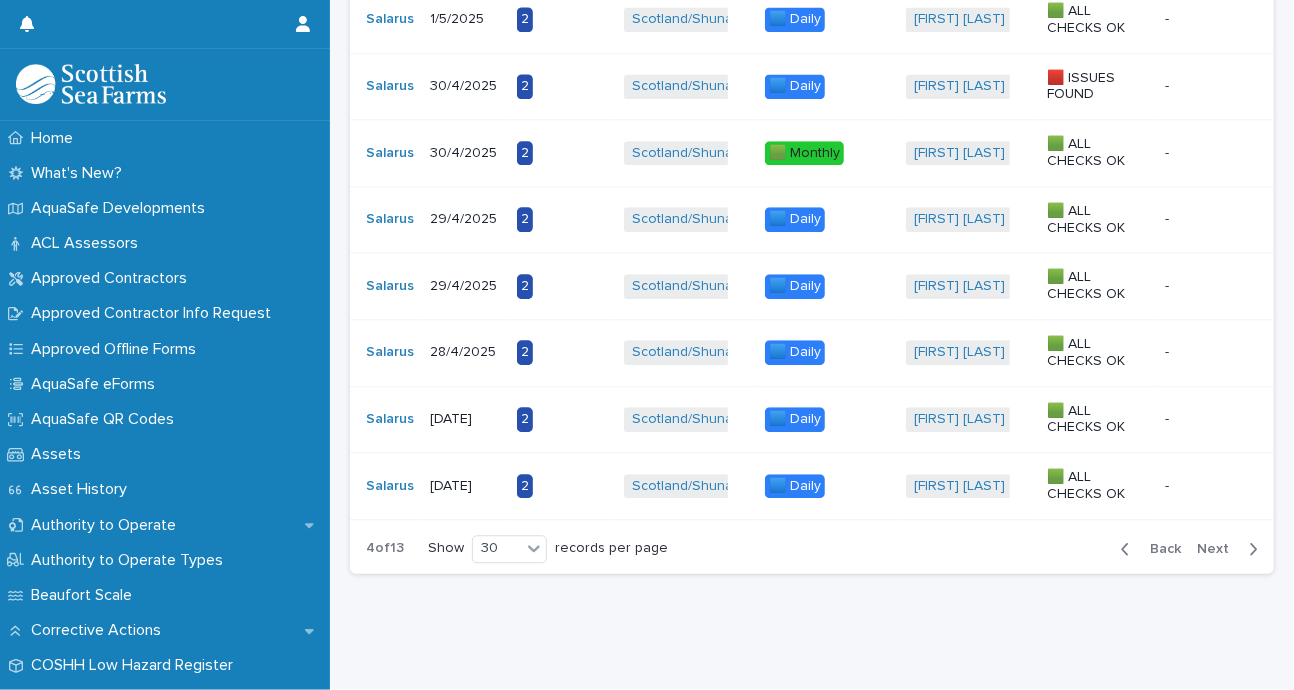 click on "Back" at bounding box center (1159, 549) 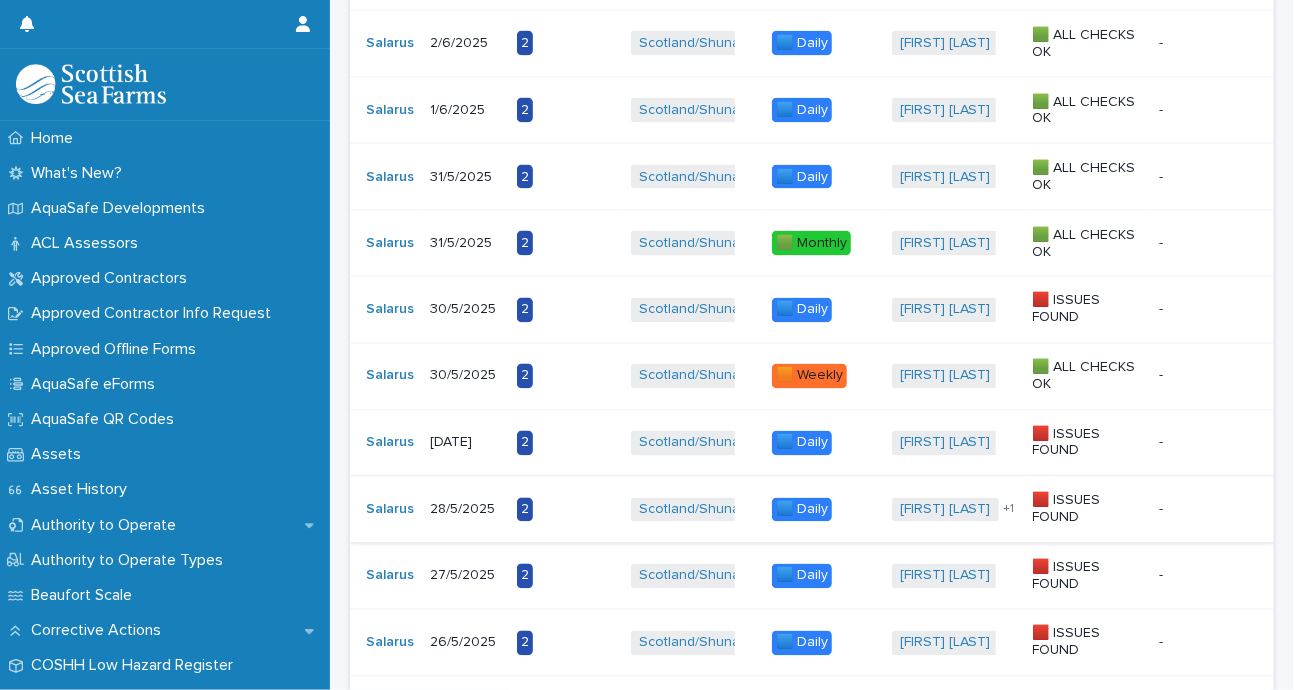 scroll, scrollTop: 1920, scrollLeft: 0, axis: vertical 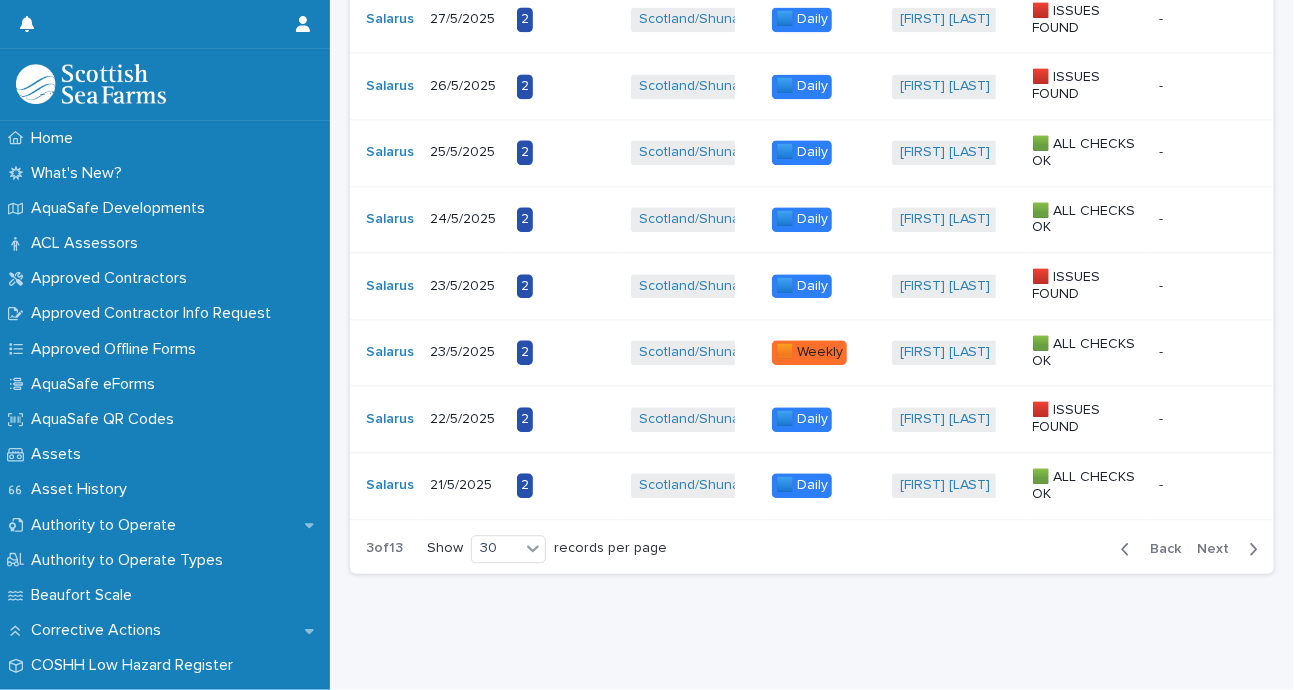 click on "Next" at bounding box center (1219, 549) 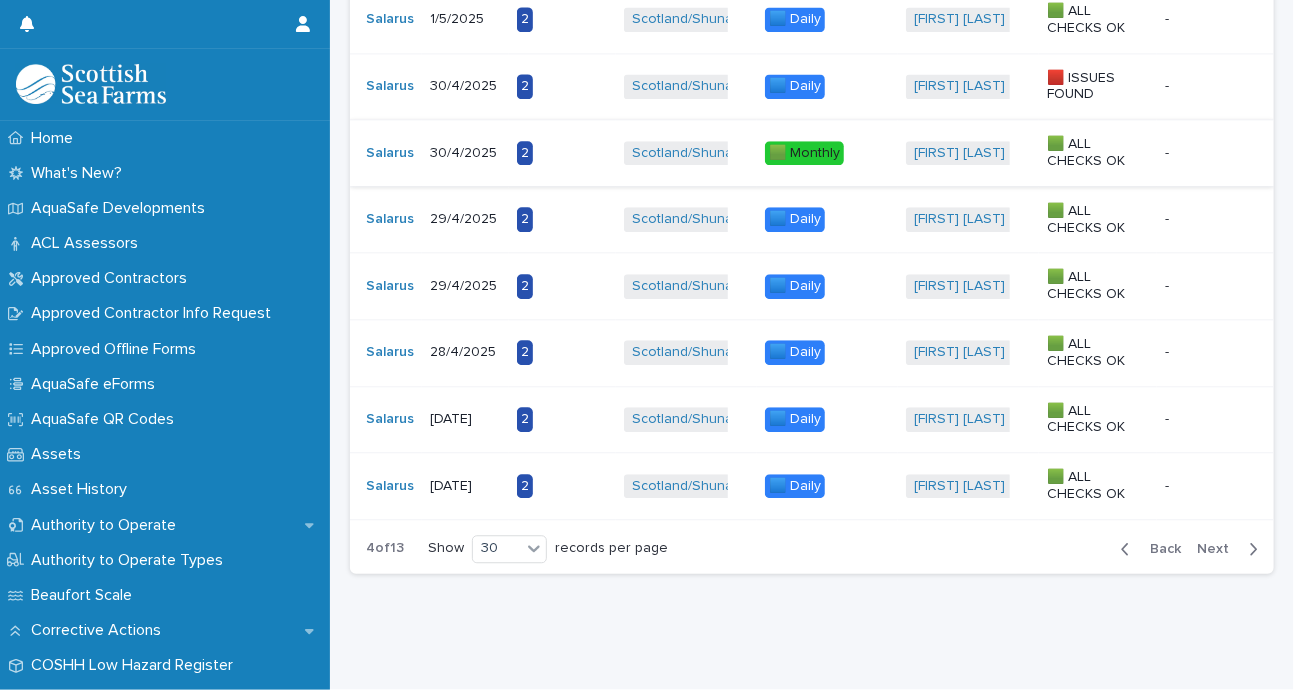 scroll, scrollTop: 1911, scrollLeft: 0, axis: vertical 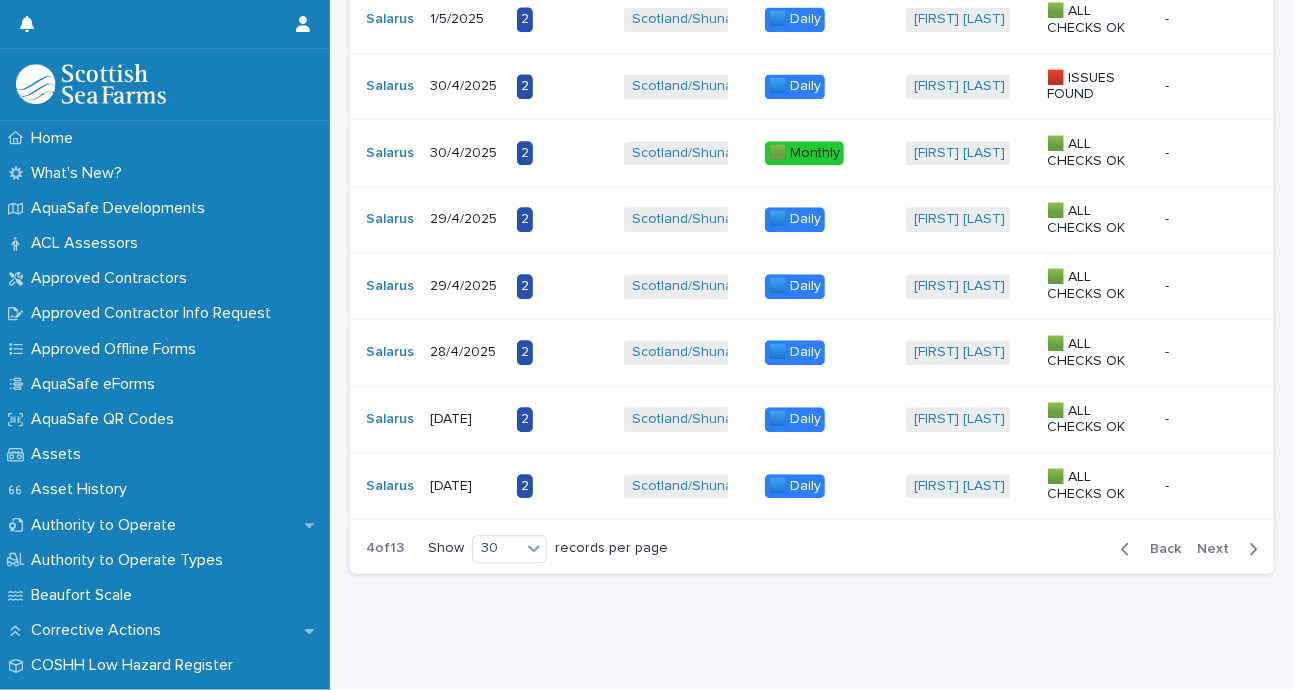 click on "Next" at bounding box center (1219, 549) 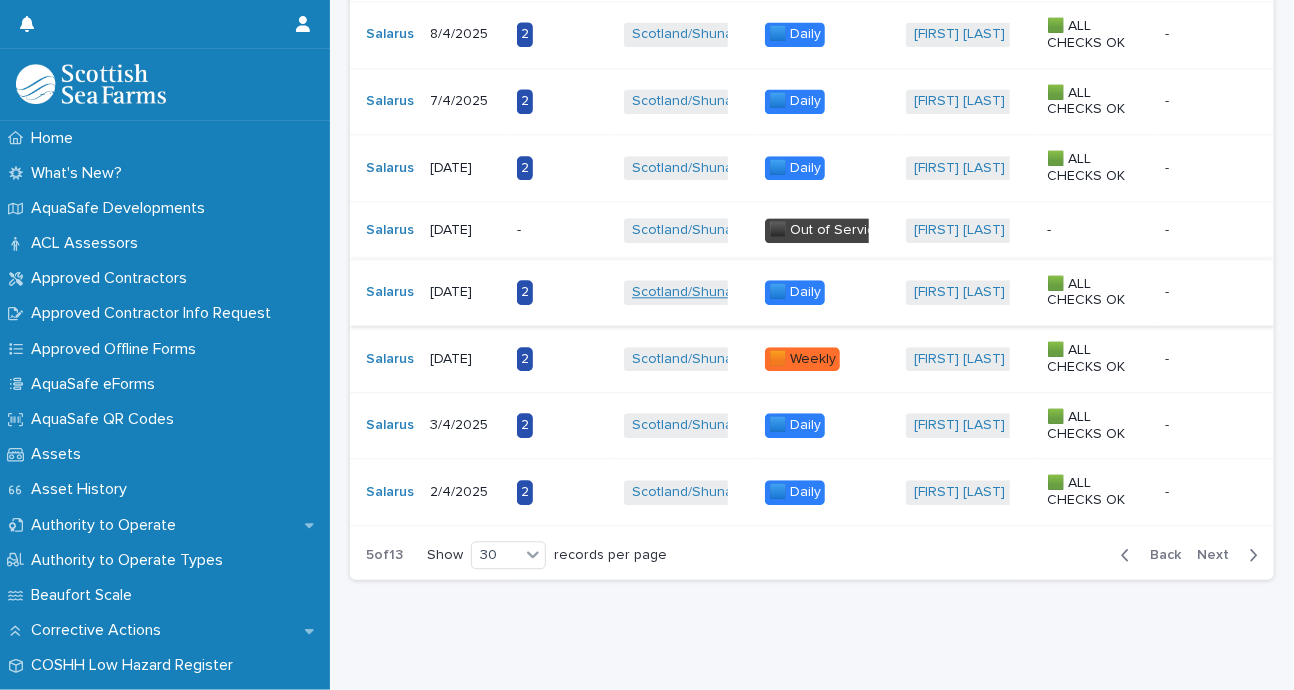 scroll, scrollTop: 1902, scrollLeft: 0, axis: vertical 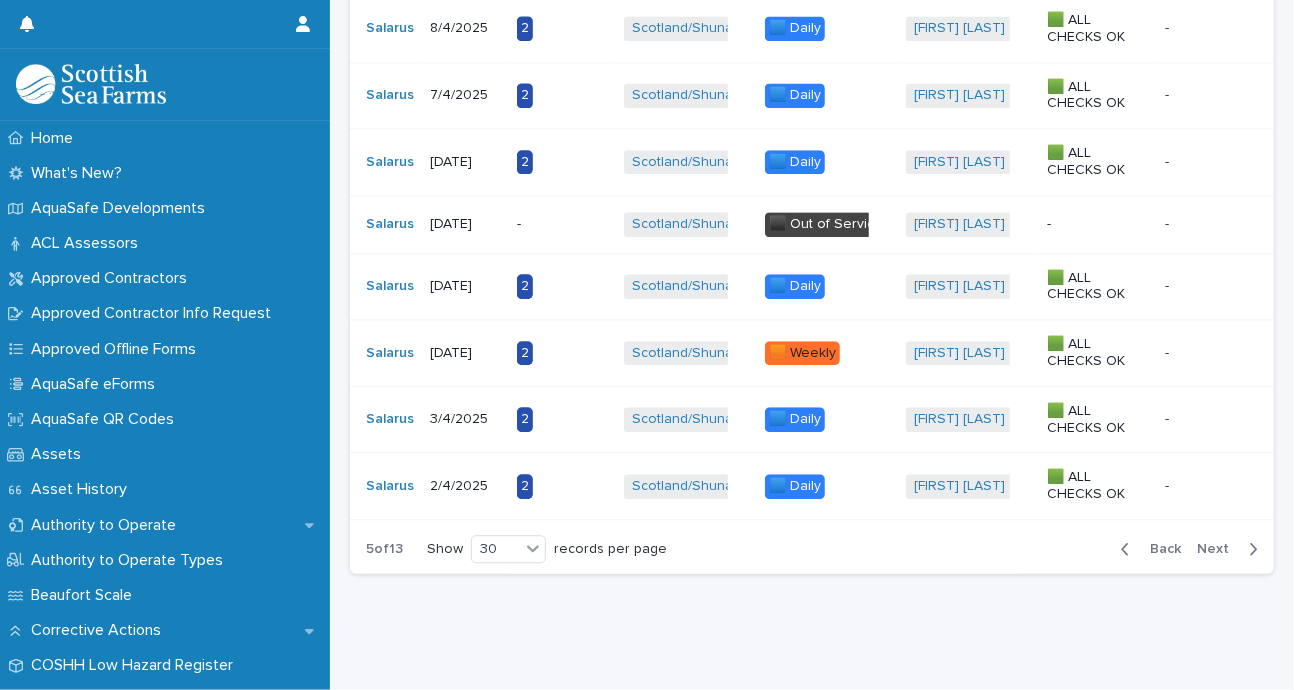 click on "Next" at bounding box center (1219, 549) 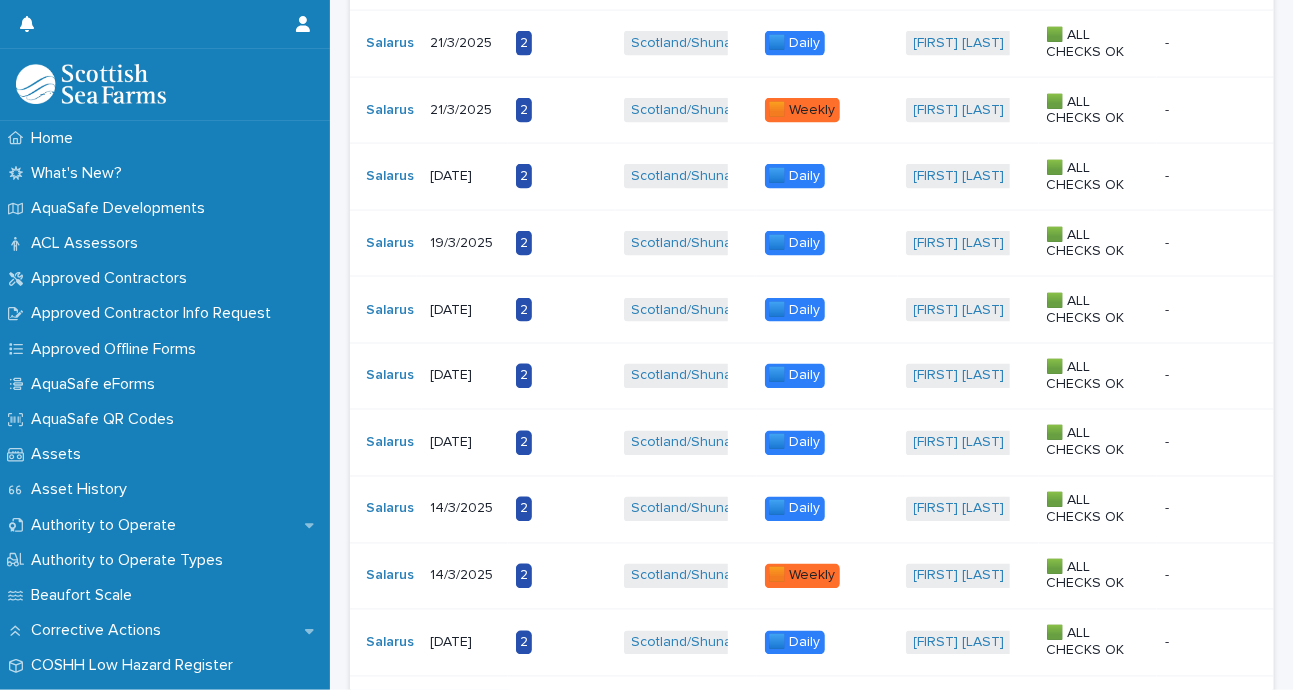 scroll, scrollTop: 1292, scrollLeft: 0, axis: vertical 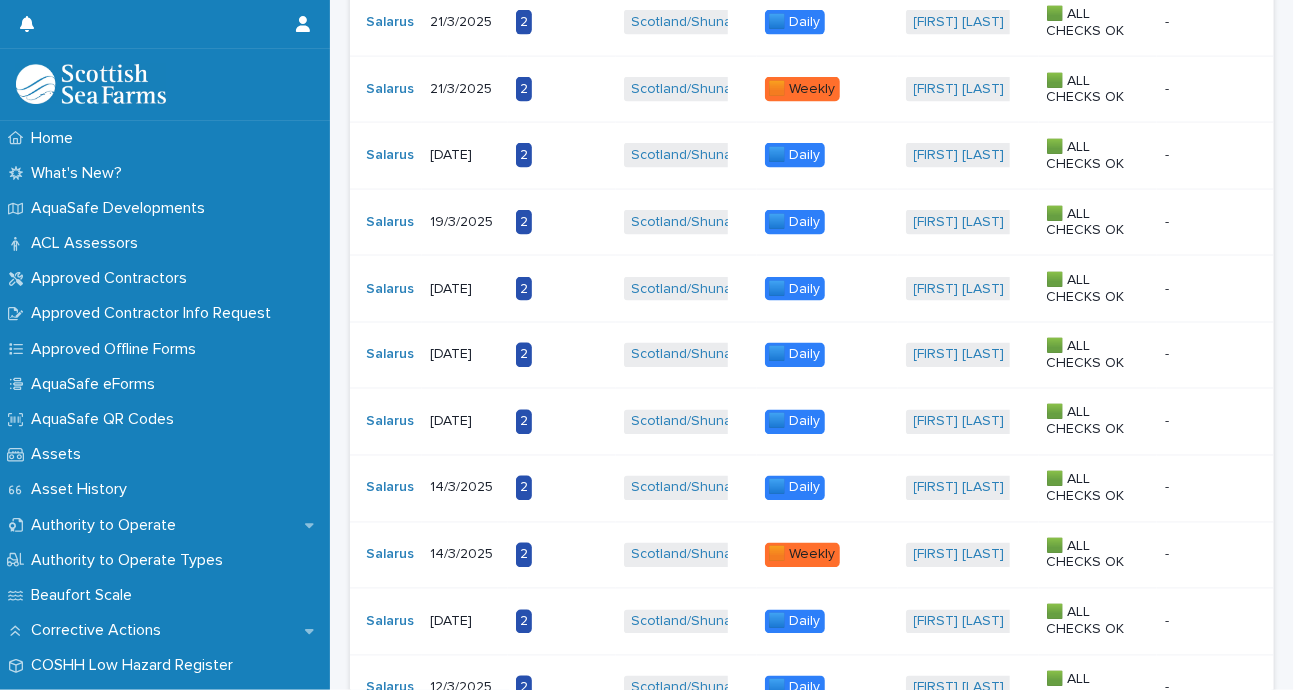 click on "🟦 Daily + 0" at bounding box center (827, 488) 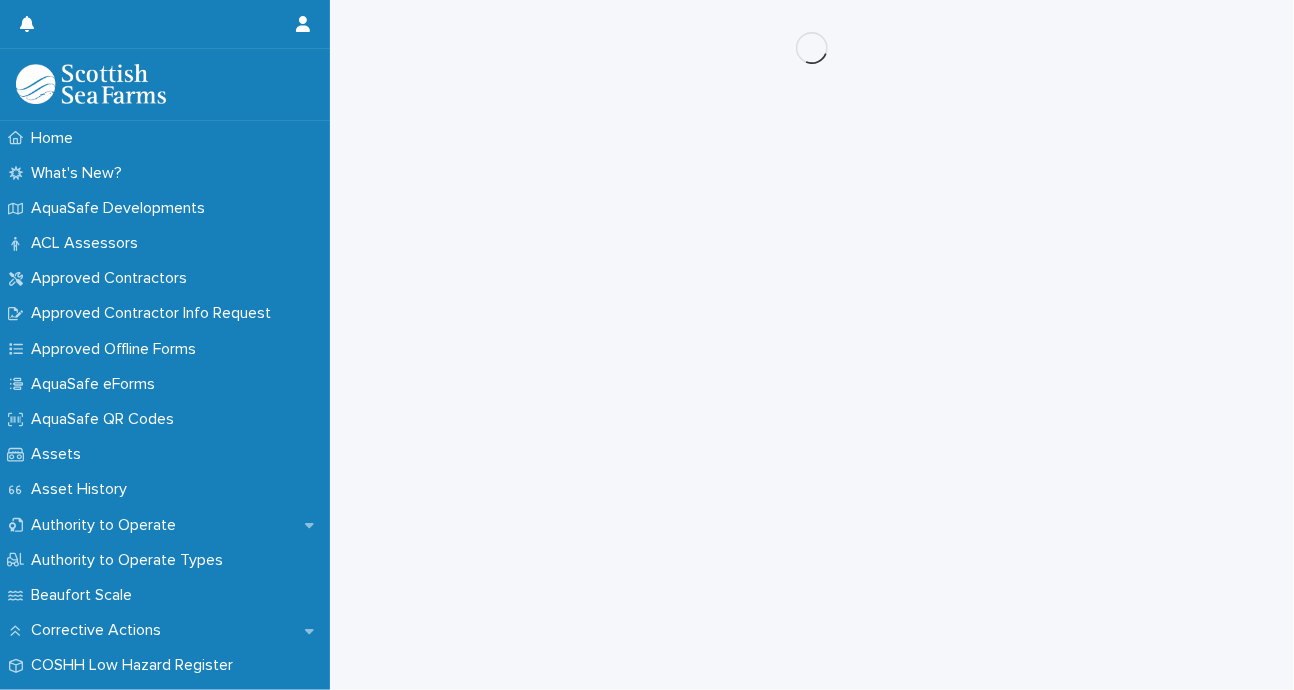 scroll, scrollTop: 0, scrollLeft: 0, axis: both 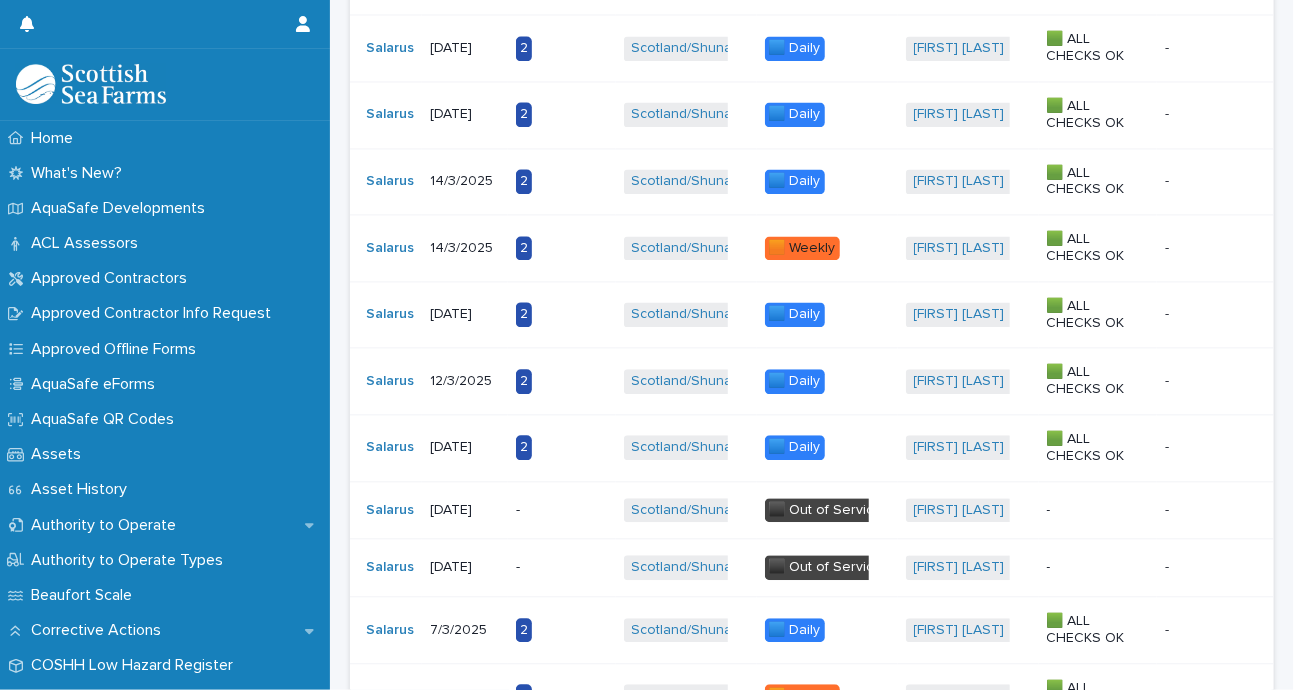 click on "2" at bounding box center (561, 630) 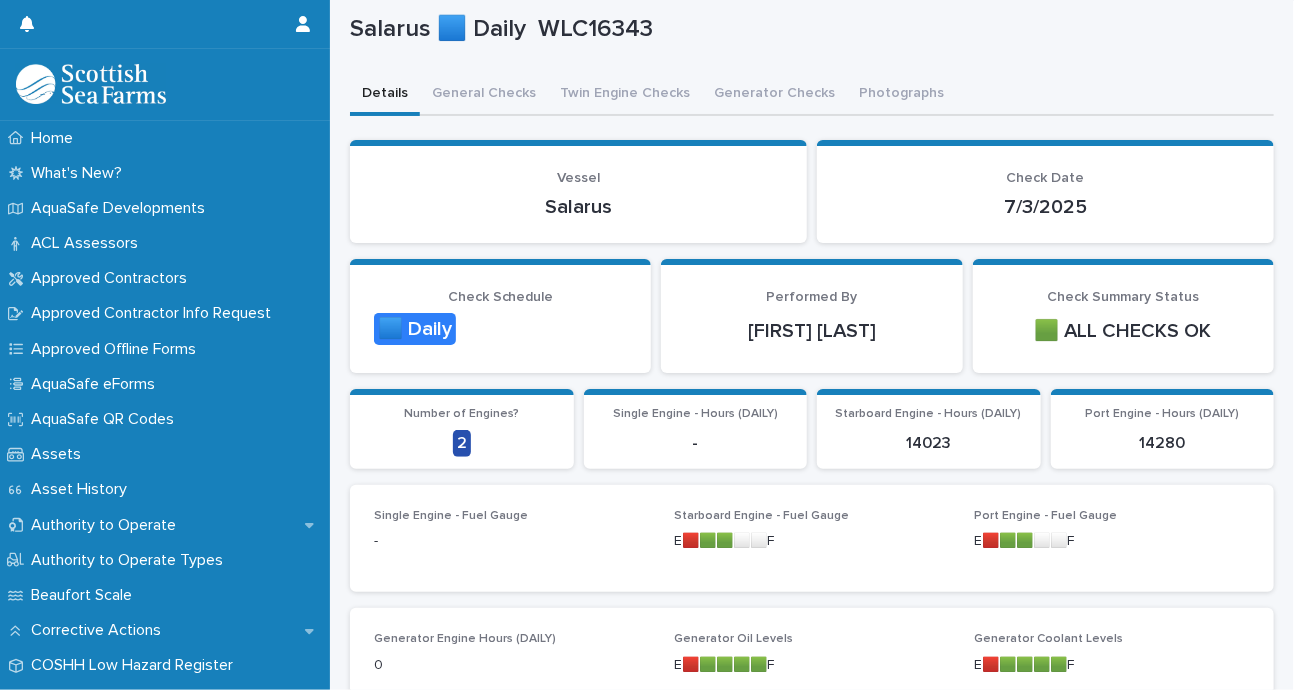 scroll, scrollTop: 48, scrollLeft: 0, axis: vertical 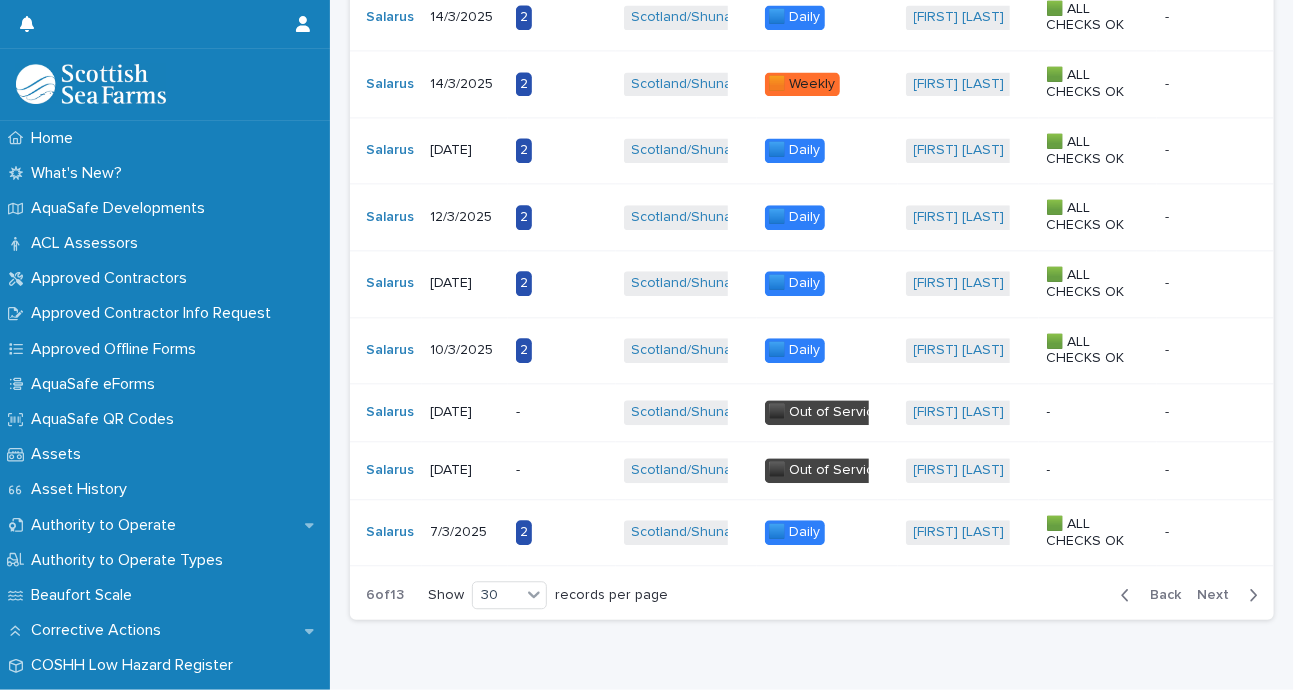 click on "Next" at bounding box center (1219, 595) 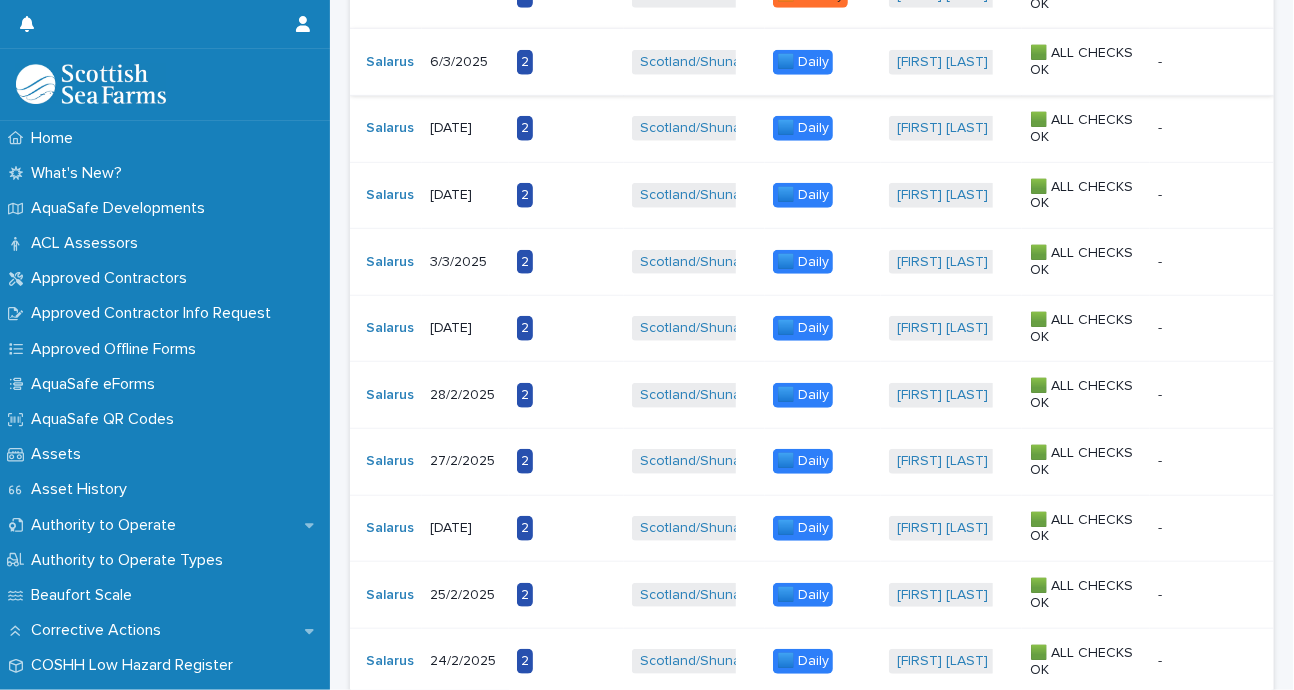 scroll, scrollTop: 472, scrollLeft: 0, axis: vertical 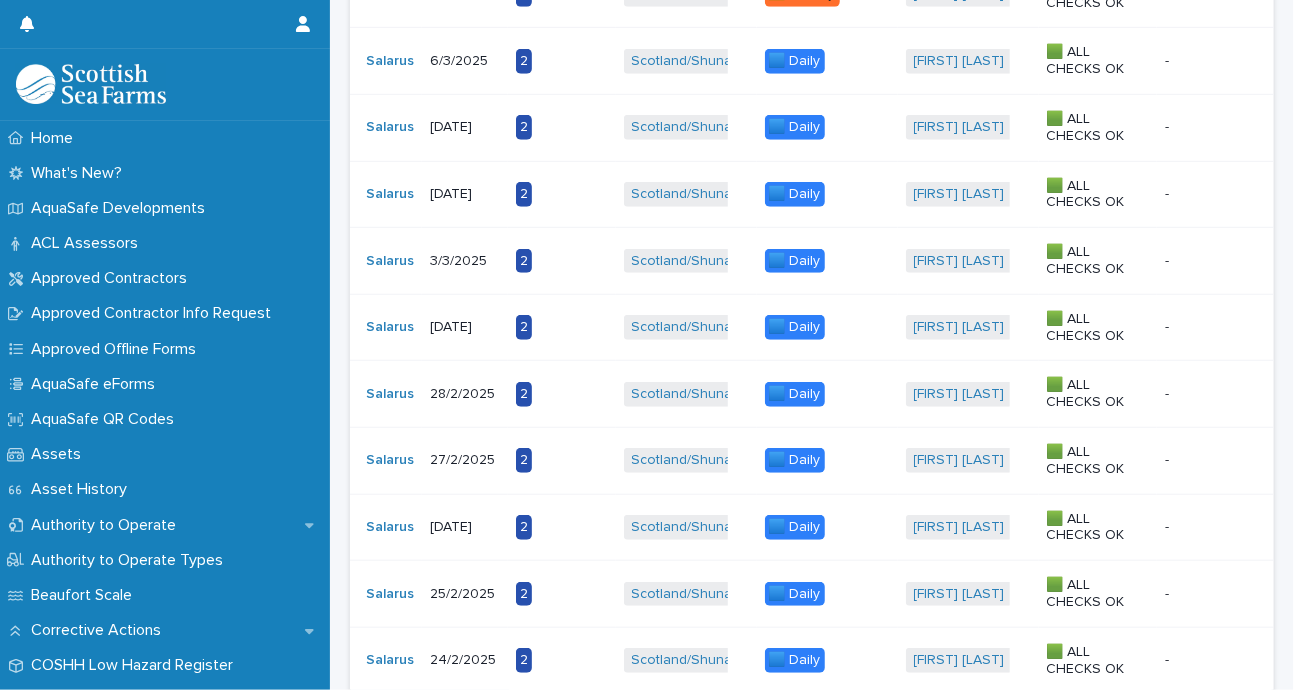 click on "2" at bounding box center (561, 394) 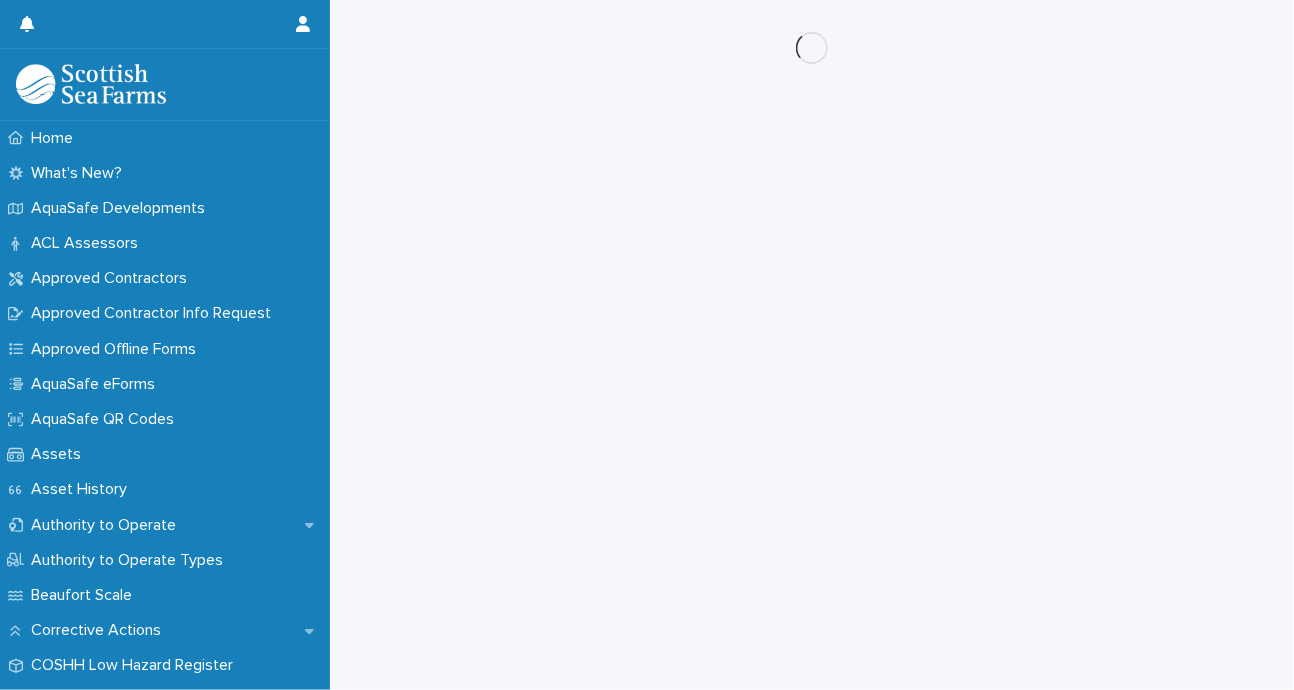 scroll, scrollTop: 0, scrollLeft: 0, axis: both 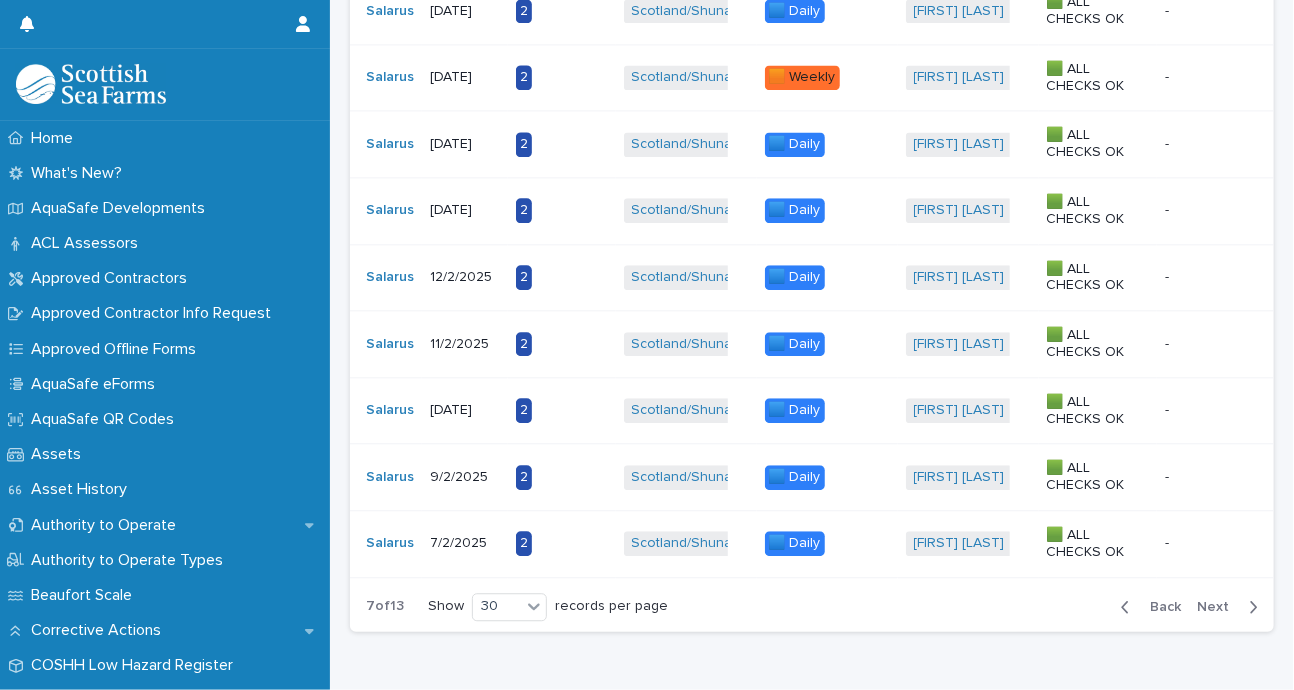 click on "2" at bounding box center (561, 543) 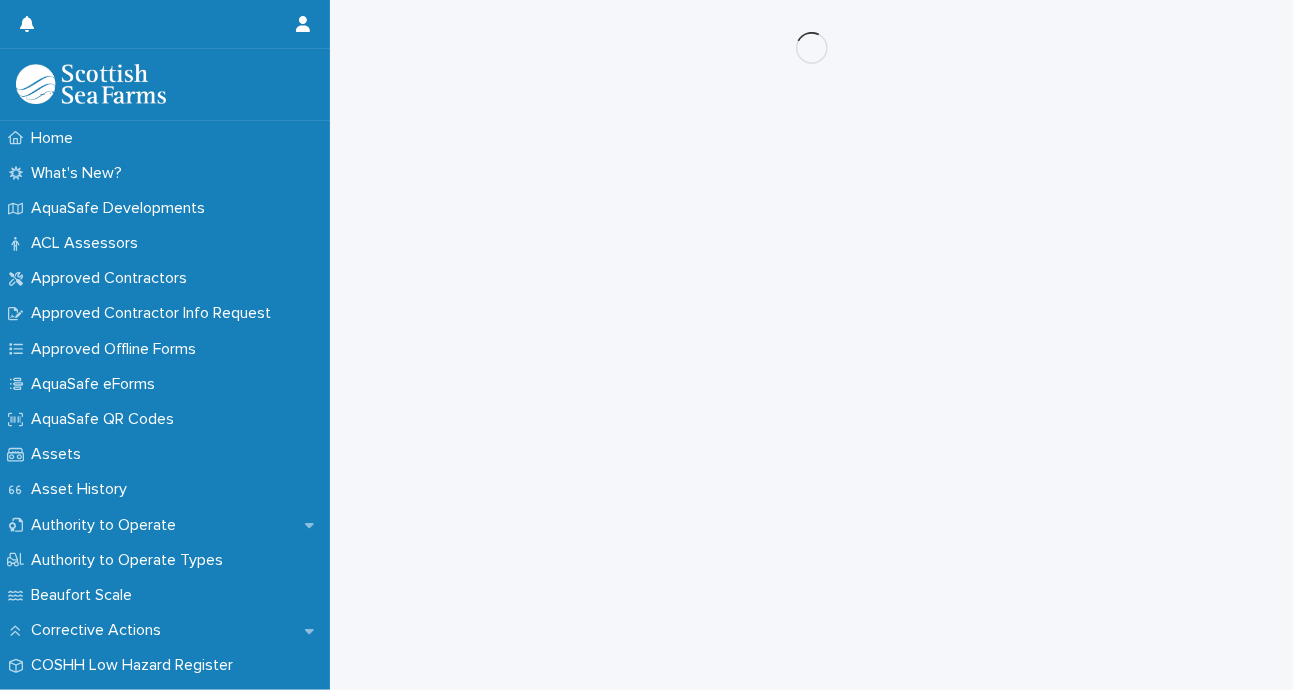 scroll, scrollTop: 0, scrollLeft: 0, axis: both 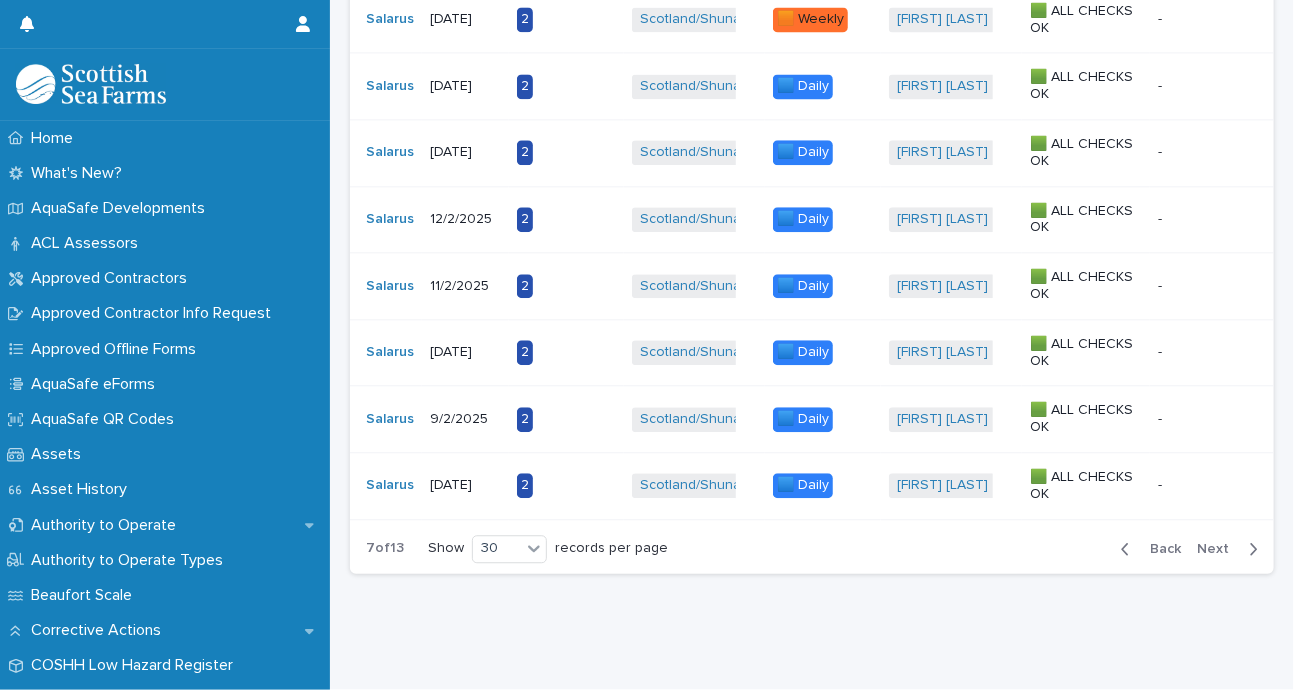 click on "Next" at bounding box center (1219, 549) 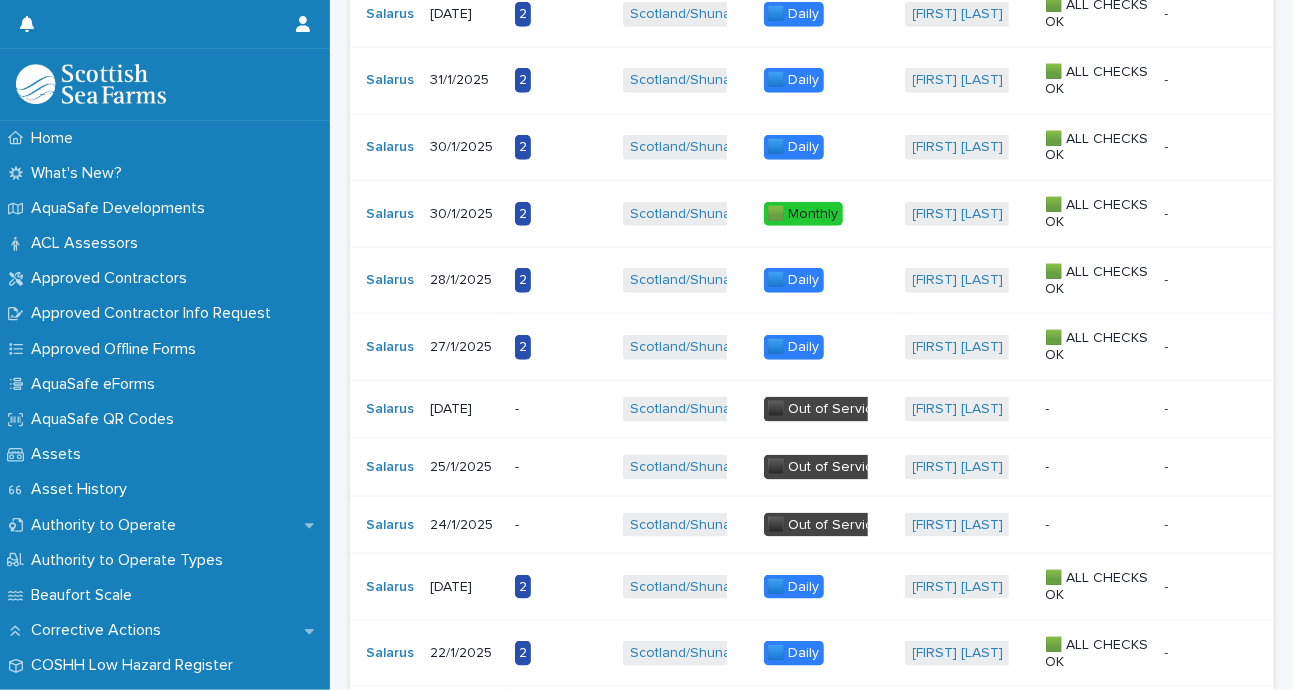 scroll, scrollTop: 868, scrollLeft: 0, axis: vertical 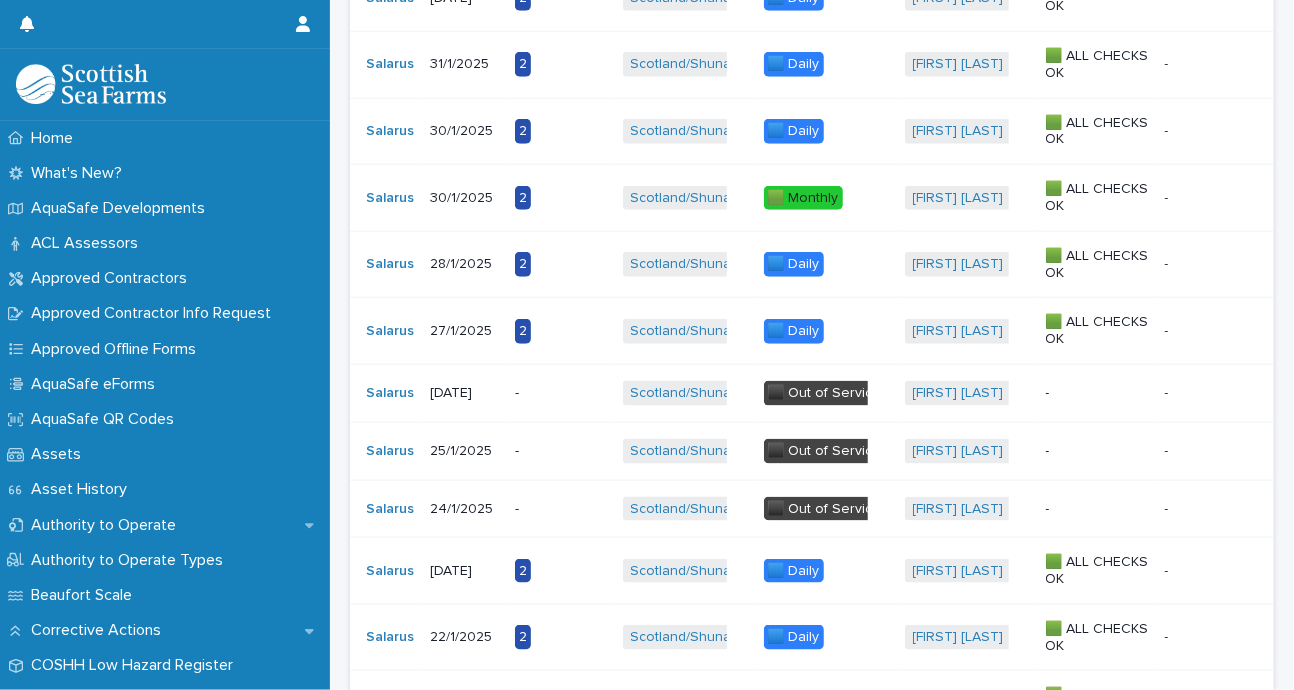 click on "2" at bounding box center (561, 264) 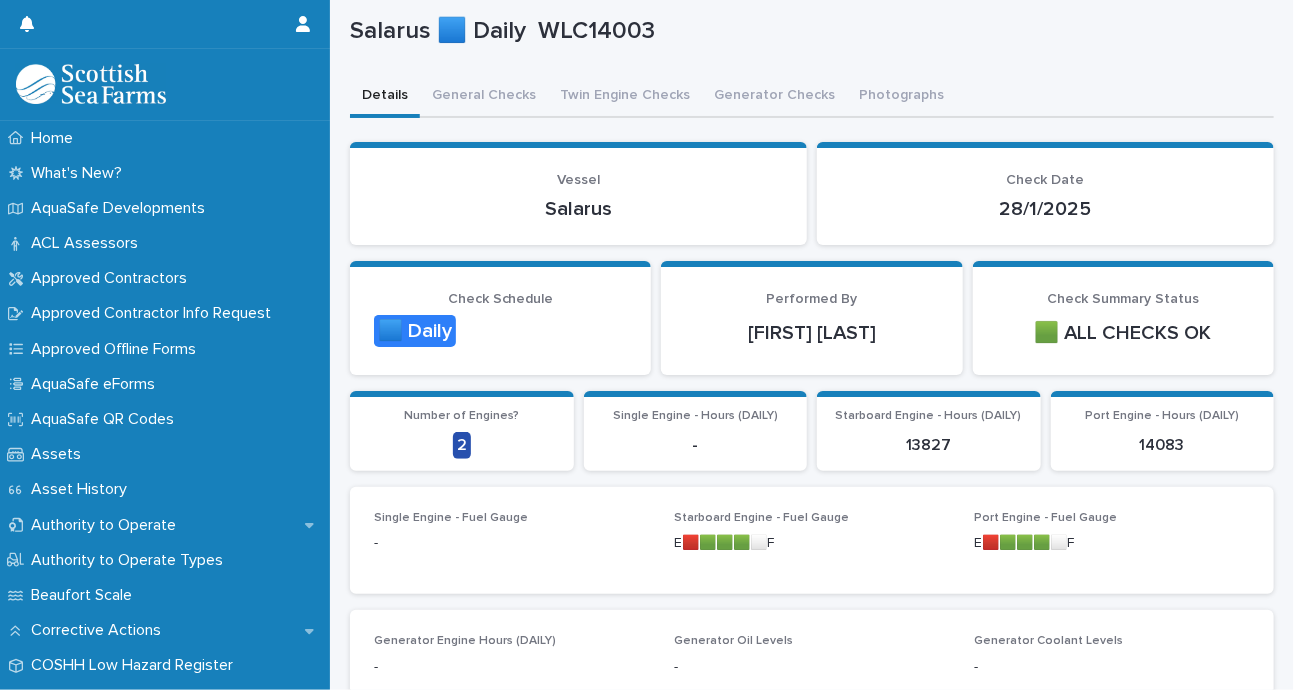 scroll, scrollTop: 86, scrollLeft: 0, axis: vertical 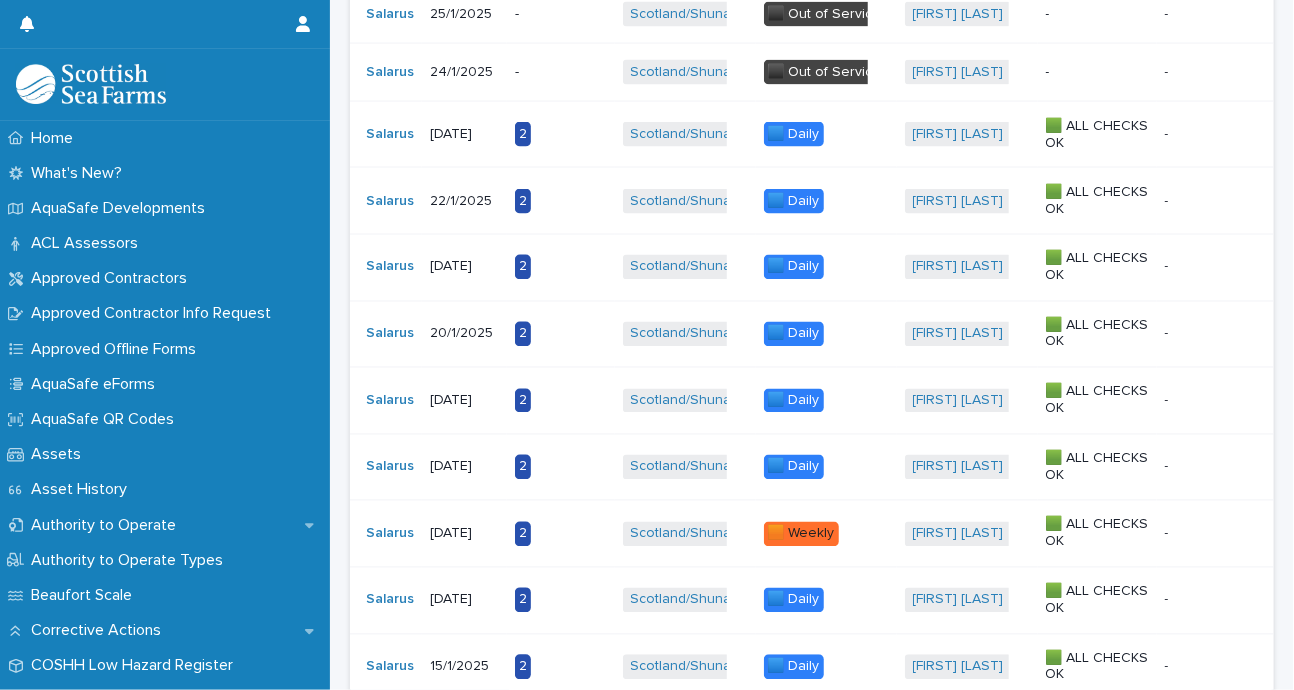 click on "2" at bounding box center [561, 467] 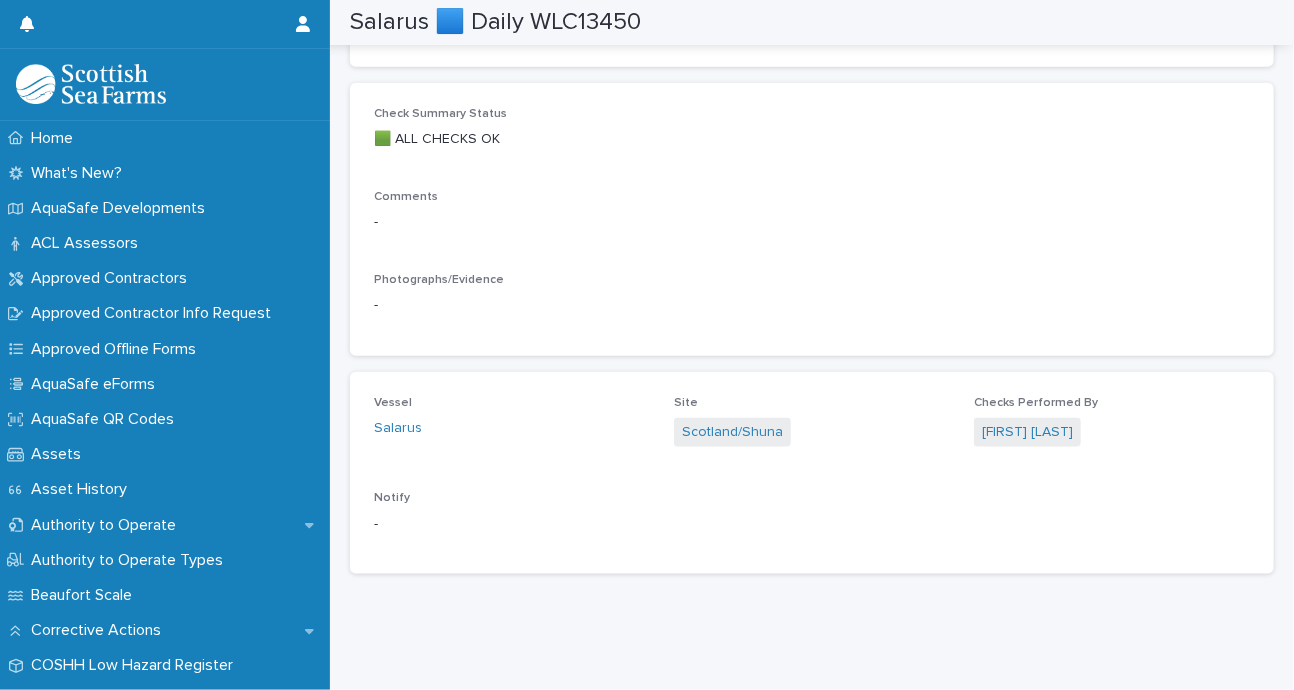 scroll, scrollTop: 0, scrollLeft: 0, axis: both 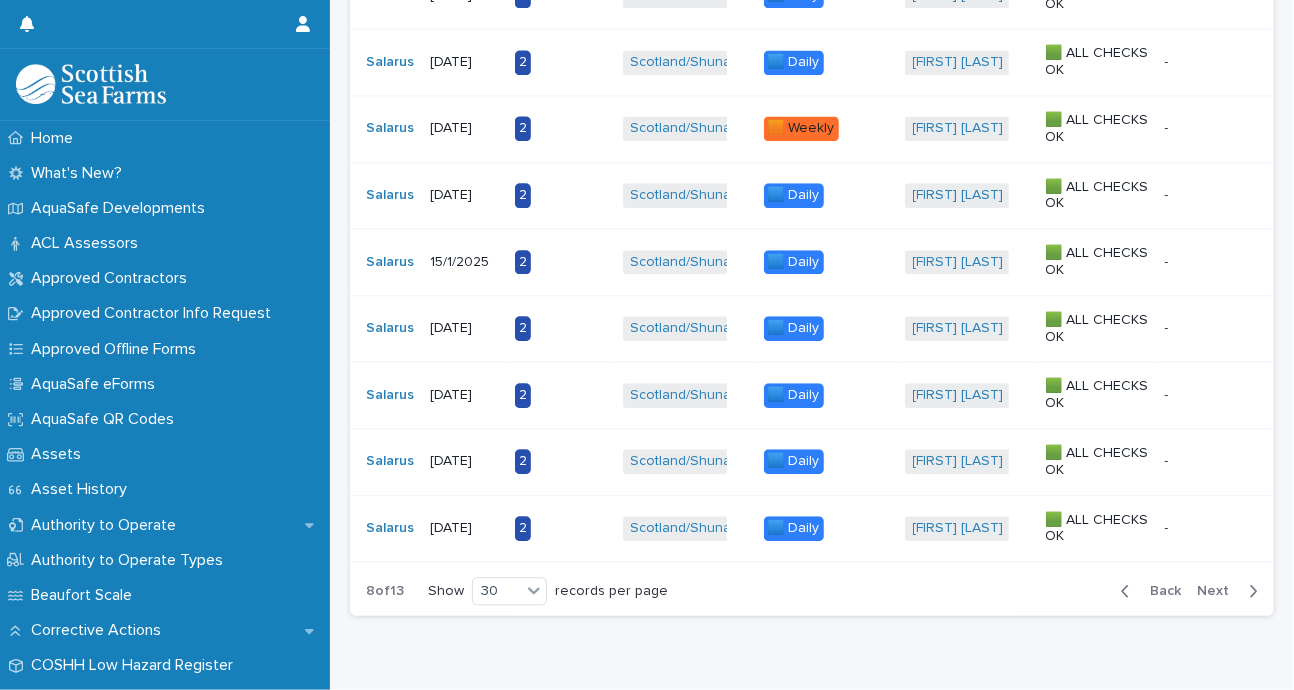 click on "Next" at bounding box center (1219, 591) 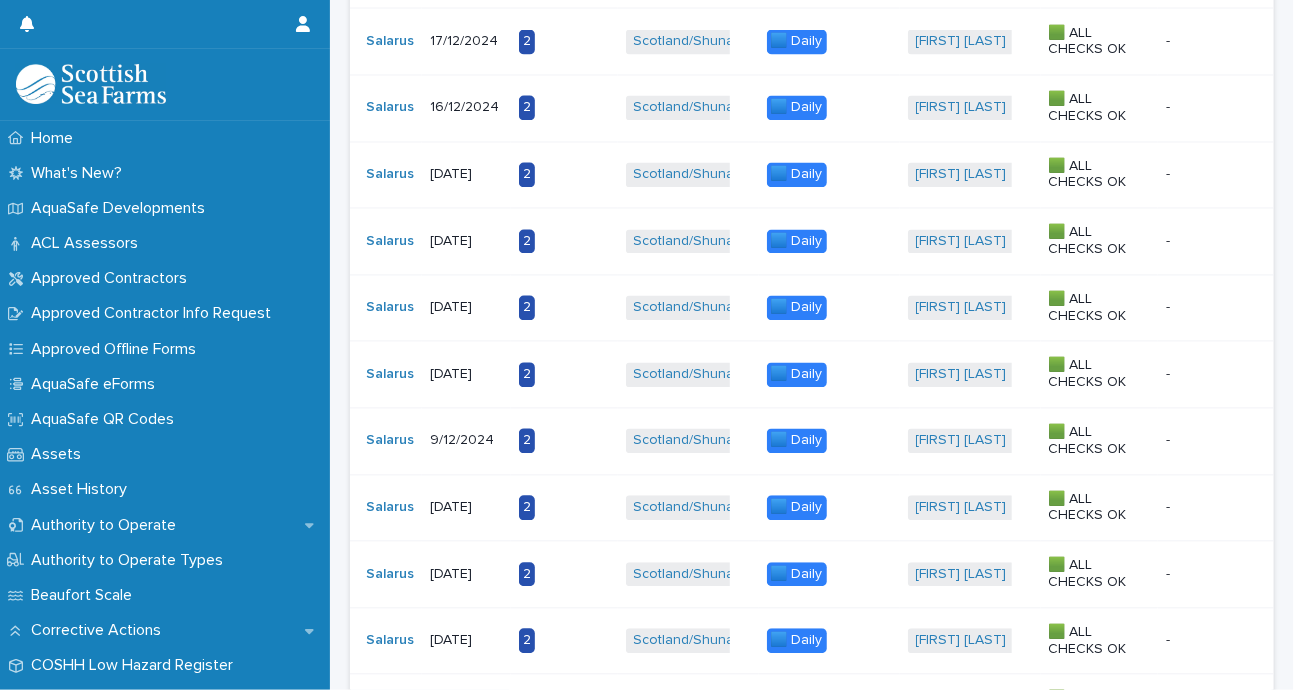 scroll, scrollTop: 1876, scrollLeft: 0, axis: vertical 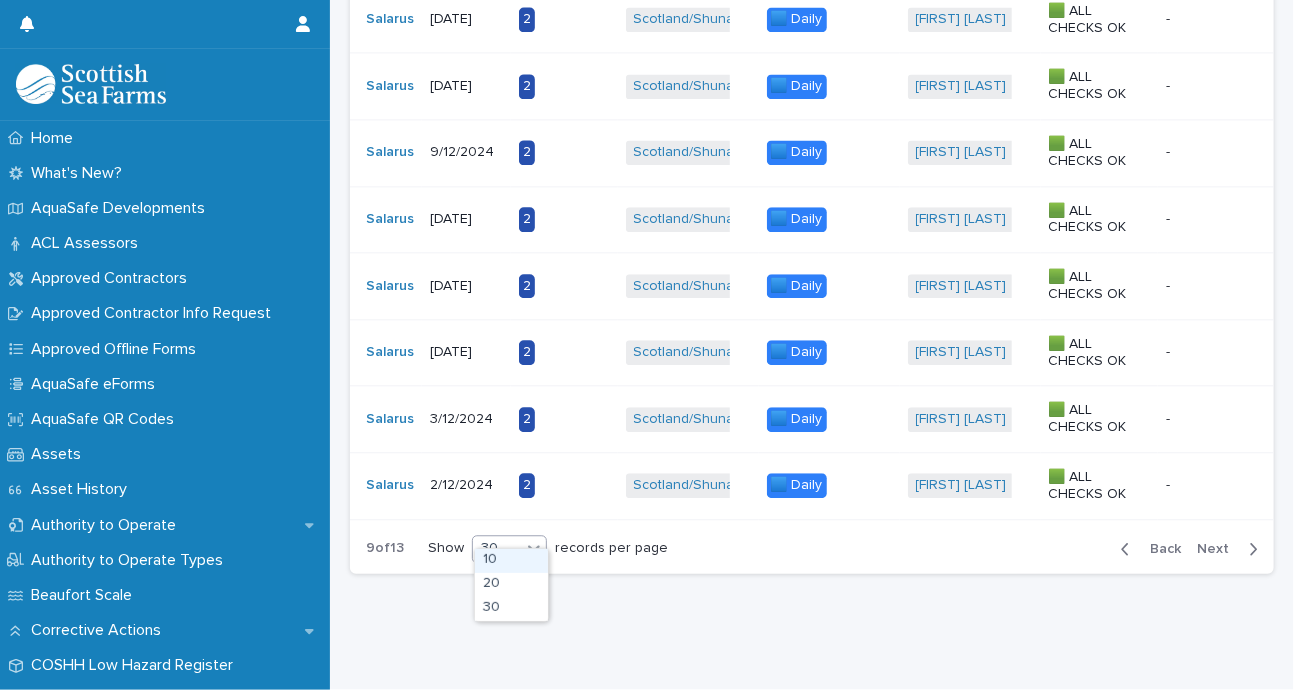 click 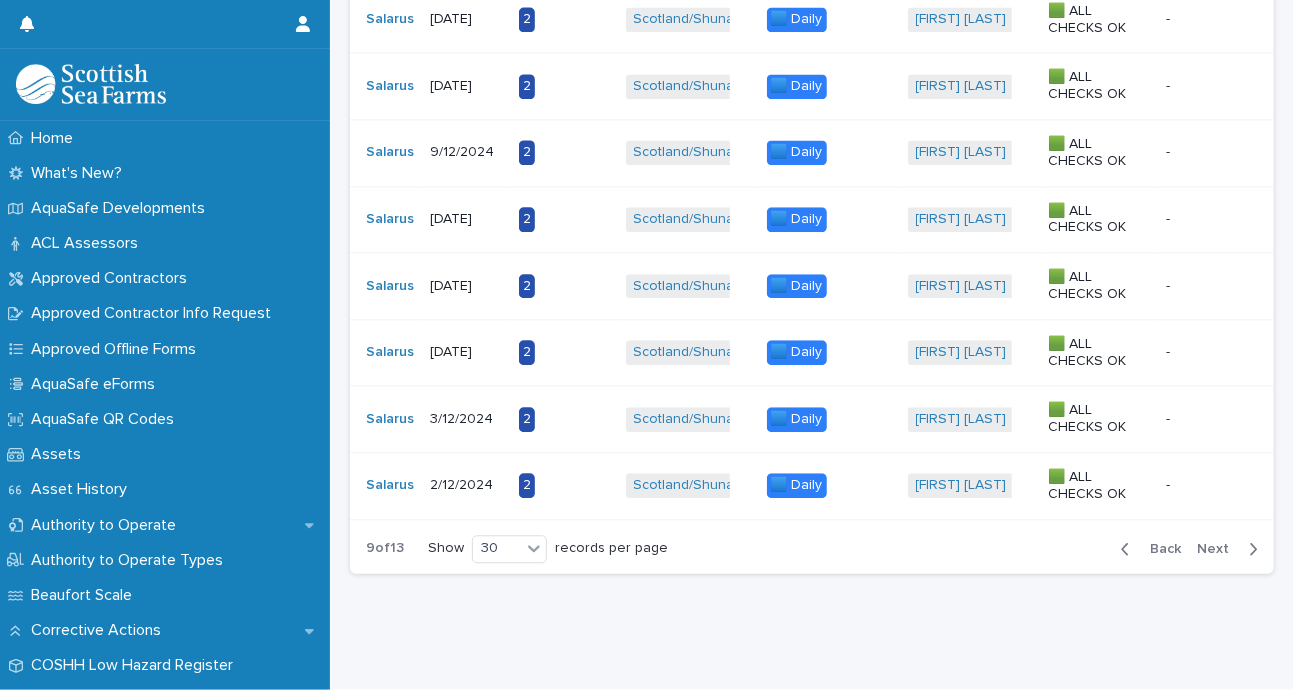 click on "Loading... Saving… Loading... Saving… 🚢 Workboat and Landing Craft Checks ******* Add New Vessel Check Date Number of Engines? Site Check Schedule Checks Performed By Check Summary Status Main Check Type Vessel Check Date Number of Engines? Site Check Schedule Checks Performed By Check Summary Status Main Check Type Salarus 9/1/2025 2 [STATE]/Shuna + 0 🟦 Daily + 0 [FIRST] [LAST] + 0 🟩 ALL CHECKS OK - - Salarus 8/1/2025 2 [STATE]/Shuna + 0 🟦 Daily + 0 [FIRST] [LAST] + 0 🟩 ALL CHECKS OK - - Salarus 7/1/2025 2 [STATE]/Shuna + 0 🟦 Daily + 0 [FIRST] [LAST] + 0 🟩 ALL CHECKS OK - - Salarus 6/1/2025 2 [STATE]/Shuna + 0 🟦 Daily + 0 [FIRST] [LAST] + 0 🟩 ALL CHECKS OK - - Salarus 5/1/2025 2 [STATE]/Shuna + 0 🟦 Daily + 0 [FIRST] [LAST] + 0 🟩 ALL CHECKS OK - - Salarus 4/1/2025 2 [STATE]/Shuna + 0 🟦 Daily + 0 [FIRST] [LAST] + 0 🟩 ALL CHECKS OK - - Salarus 3/1/2025 2 [STATE]/Shuna + 0 + 0 +" at bounding box center [812, -514] 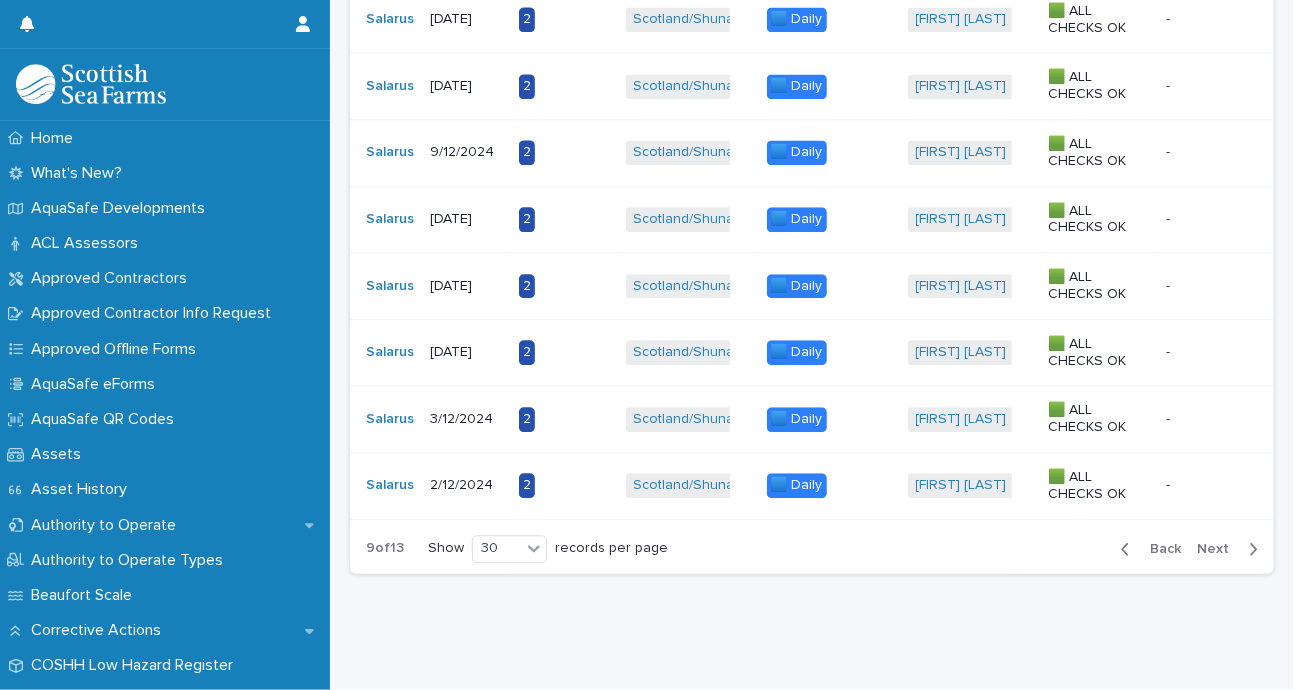 click on "Back" at bounding box center [1159, 549] 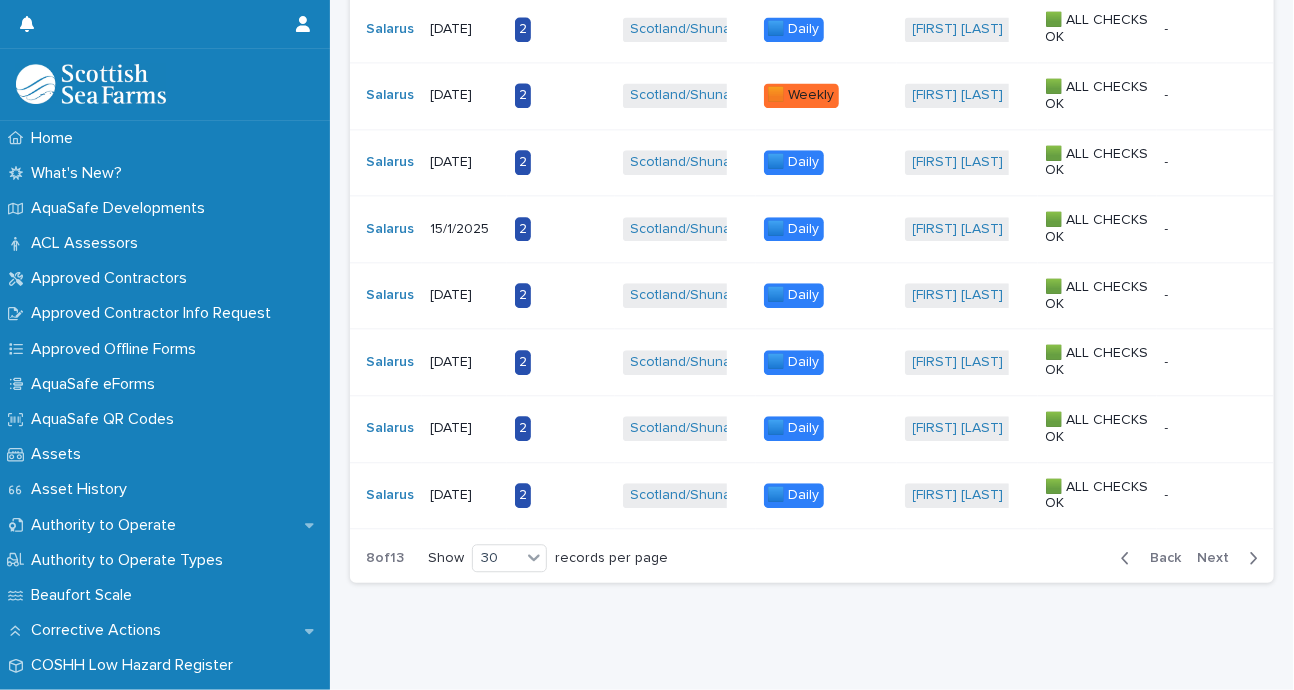 click on "Back" at bounding box center (1159, 558) 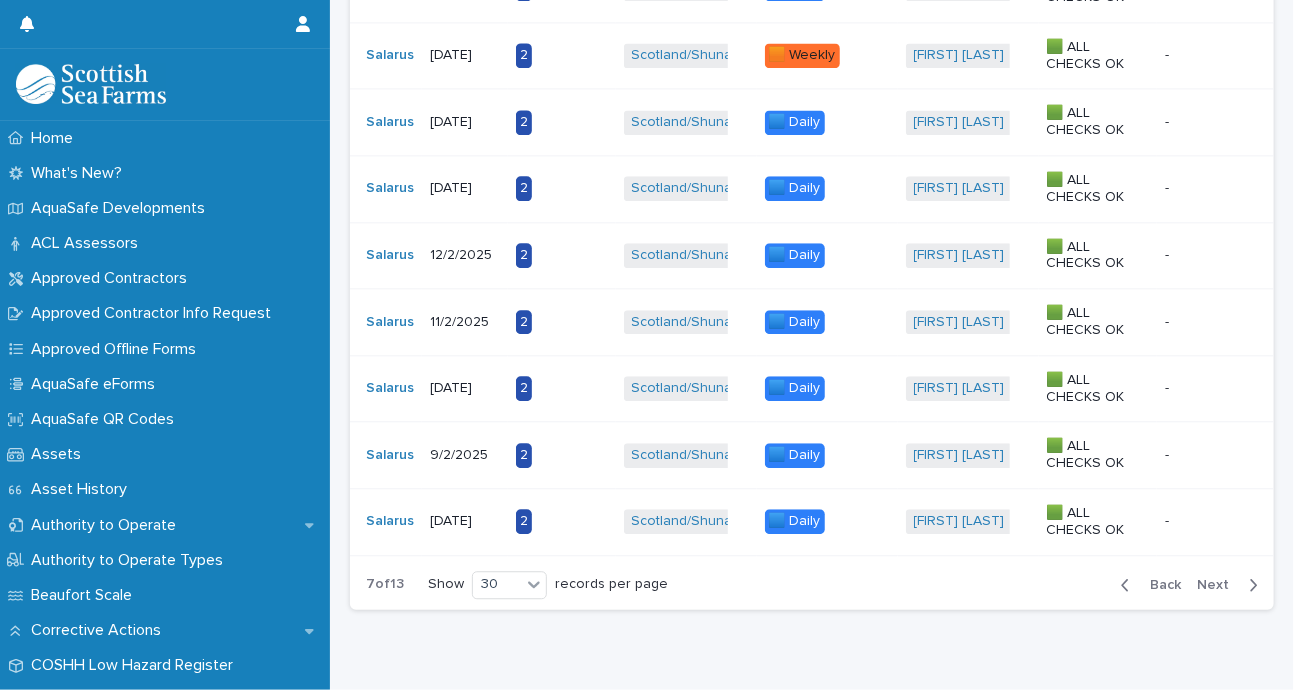 click on "Vessel Check Date Number of Engines? Site Check Schedule Checks Performed By Check Summary Status Main Check Type Salarus 7/3/2025 2 [STATE]/Shuna + 0 🟧 Weekly + 0 [FIRST] [LAST] + 0 🟩 ALL CHECKS OK - - Salarus 6/3/2025 2 [STATE]/Shuna + 0 🟦 Daily + 0 [FIRST] [LAST] + 0 🟩 ALL CHECKS OK - - Salarus 5/3/2025 2 [STATE]/Shuna + 0 🟦 Daily + 0 [FIRST] [LAST] + 0 🟩 ALL CHECKS OK - - Salarus 4/3/2025 2 [STATE]/Shuna + 0 🟦 Daily + 0 [FIRST] [LAST] + 0 🟩 ALL CHECKS OK - - Salarus 3/3/2025 2 [STATE]/Shuna + 0 🟦 Daily + 0 [FIRST] [LAST] + 0 🟩 ALL CHECKS OK - - Salarus 2/3/2025 2 [STATE]/Shuna + 0 🟦 Daily + 0 [FIRST] [LAST] + 0 🟩 ALL CHECKS OK - - Salarus 1/3/2025 2 [STATE]/Shuna + 0 🟦 Daily + 0 [FIRST] [LAST] + 0 🟩 ALL CHECKS OK - - Salarus 28/2/2025 2 [STATE]/Shuna + 0 🟦 Daily + 0 [FIRST] [LAST] + 0 🟩 ALL CHECKS OK - - Salarus 27/2/2025 2 [STATE]/Shuna" at bounding box center [812, -466] 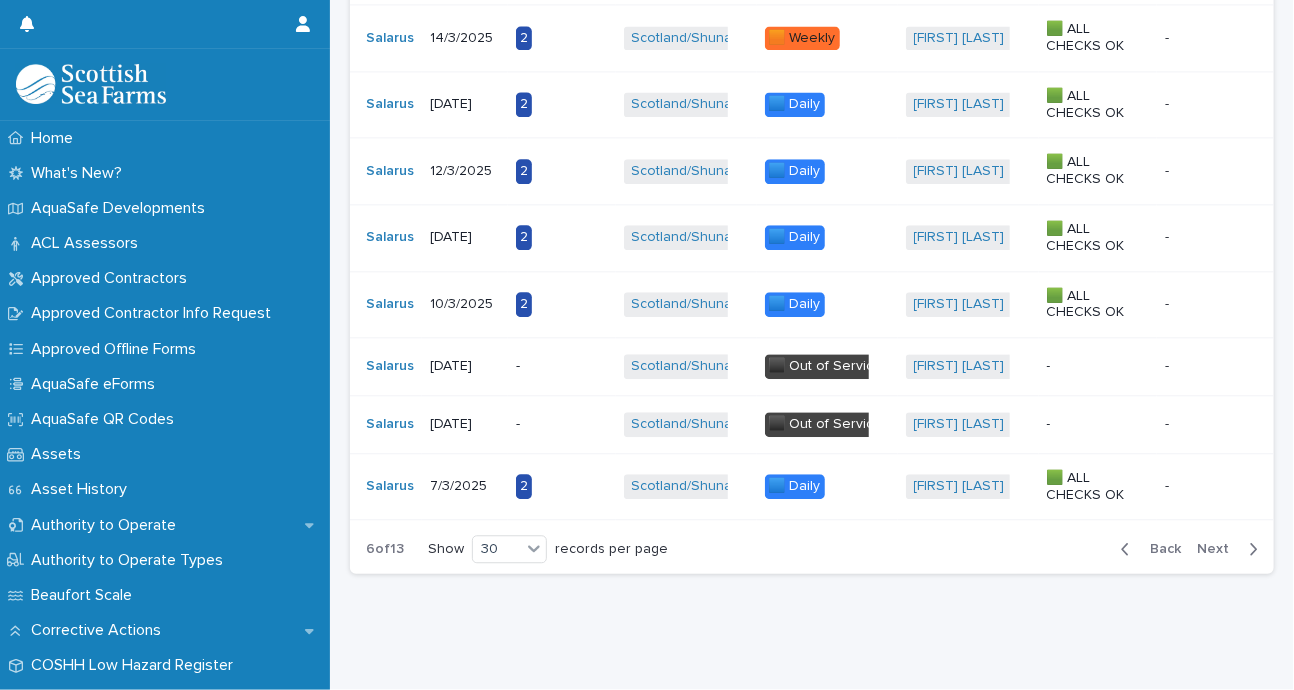click on "Back" at bounding box center (1159, 549) 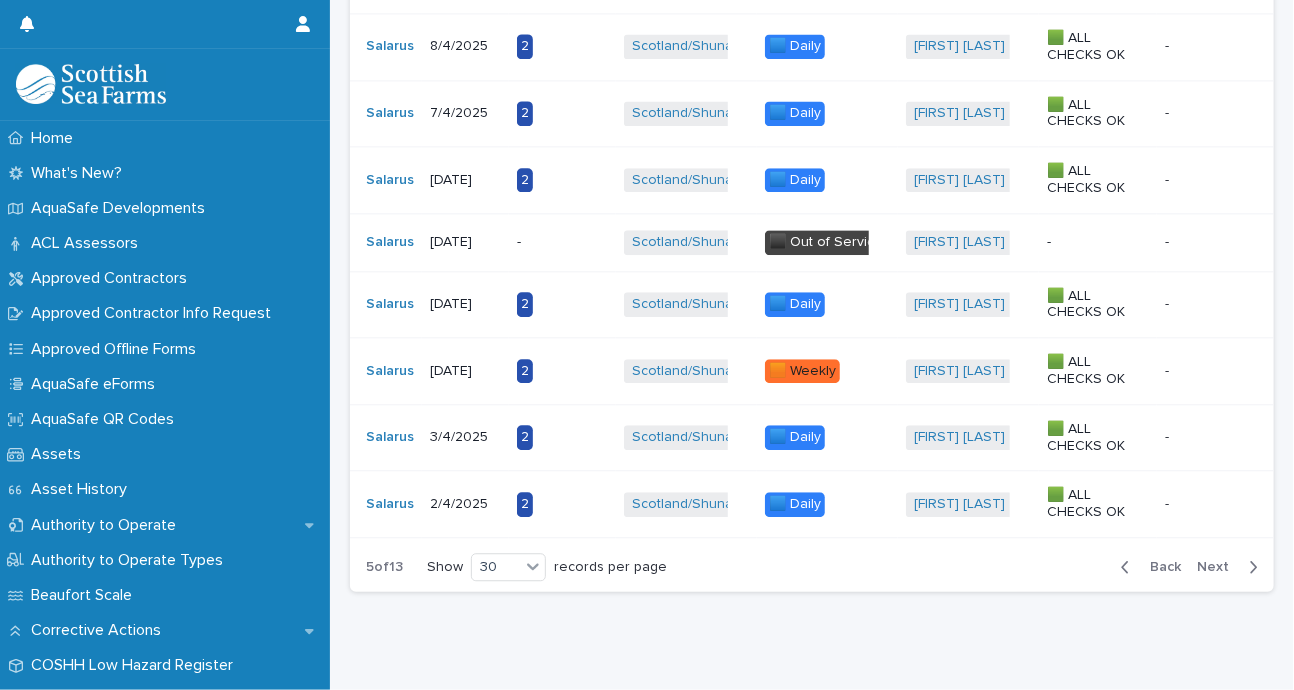 click on "Back" at bounding box center [1159, 567] 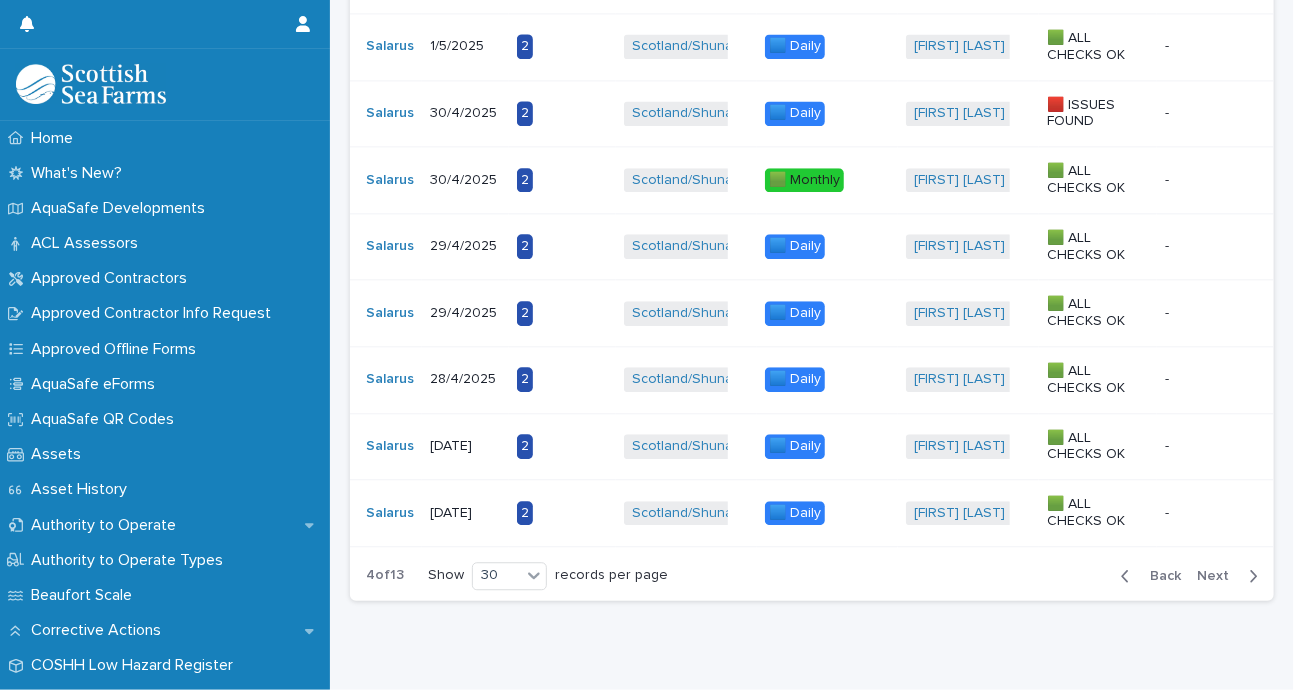 click on "Back" at bounding box center (1159, 576) 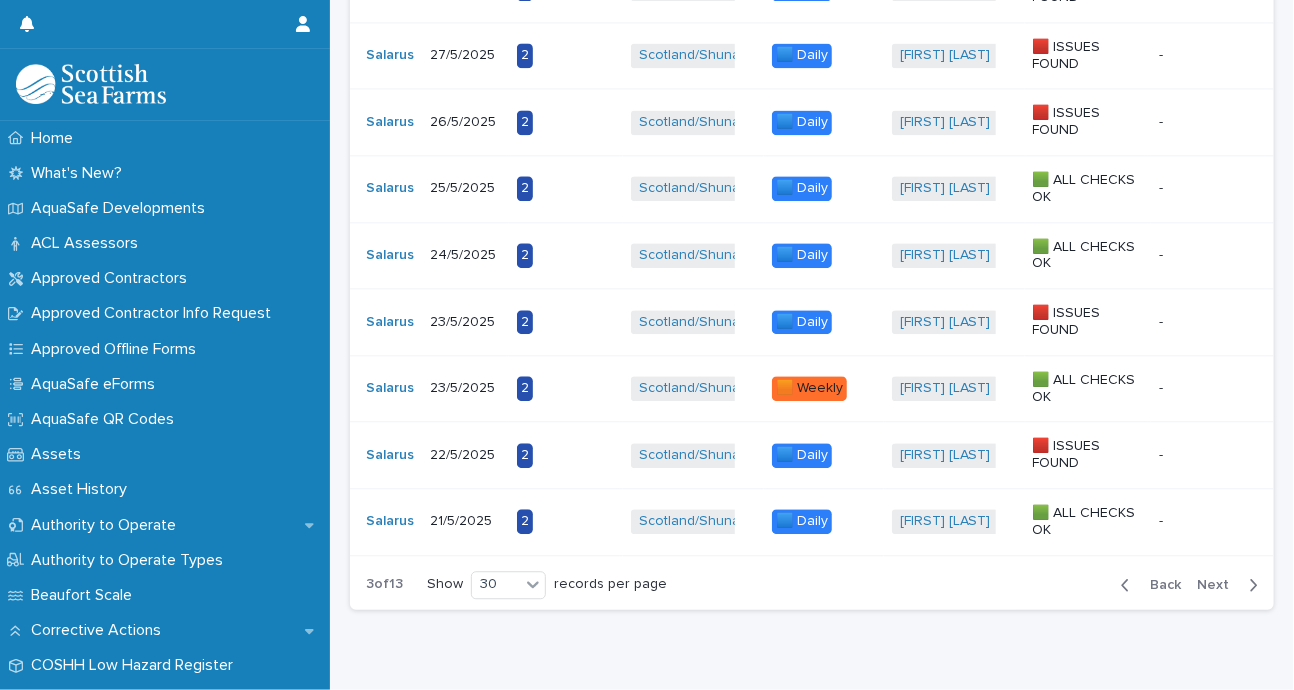 click on "Back" at bounding box center (1159, 585) 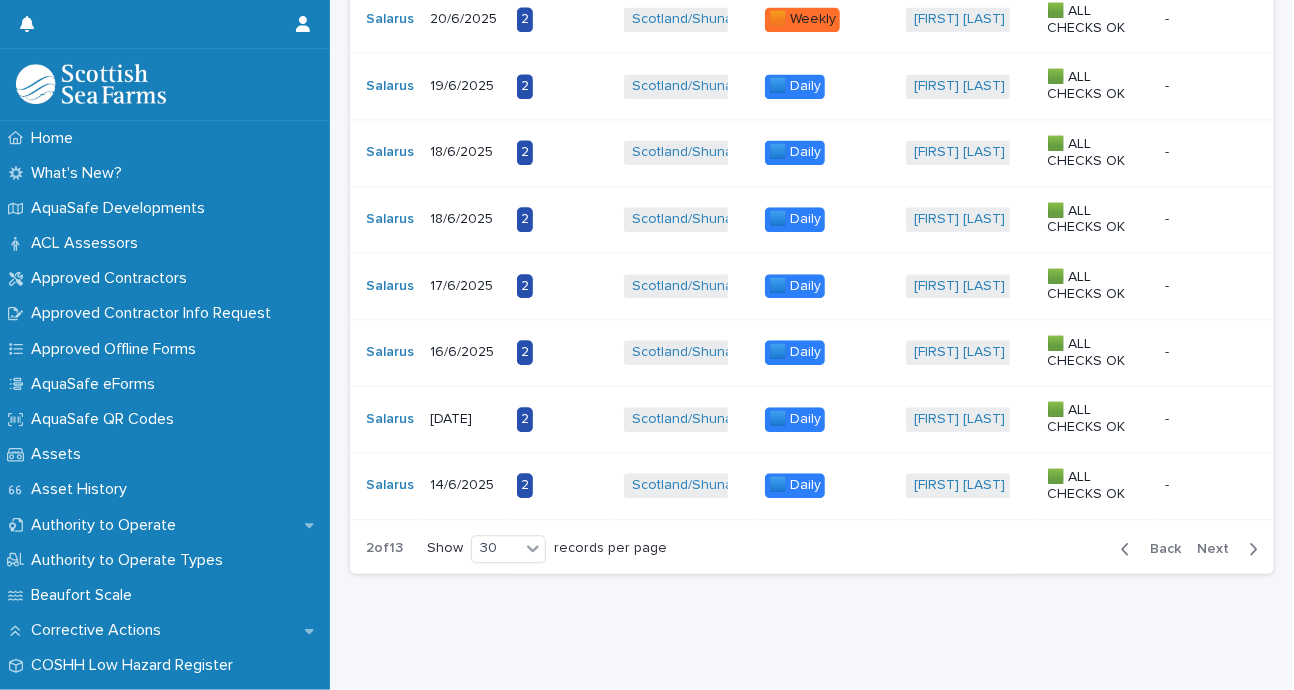 click on "Back" at bounding box center [1159, 549] 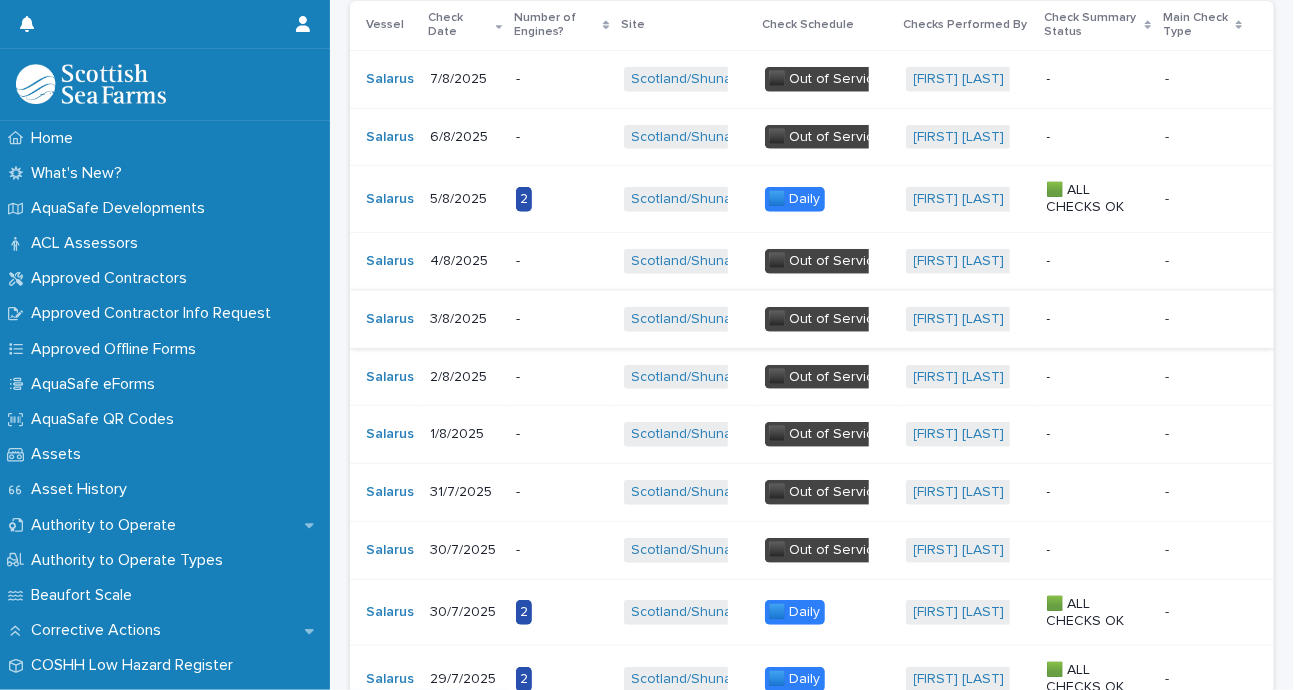 scroll, scrollTop: 36, scrollLeft: 0, axis: vertical 